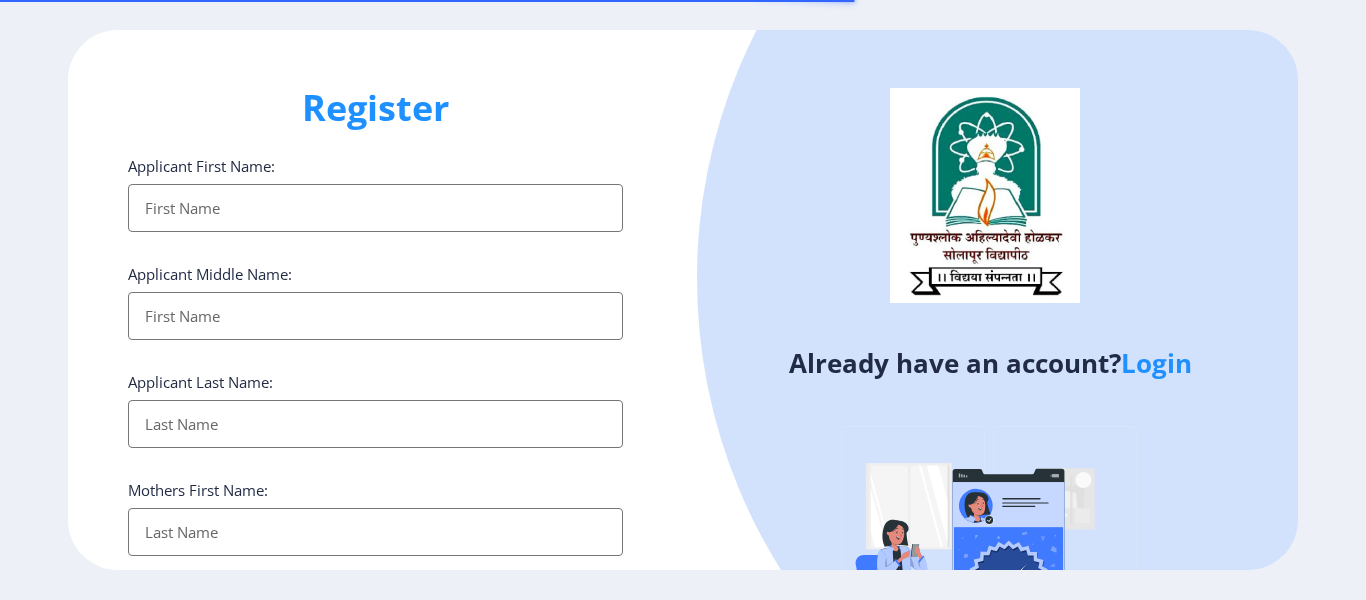 select 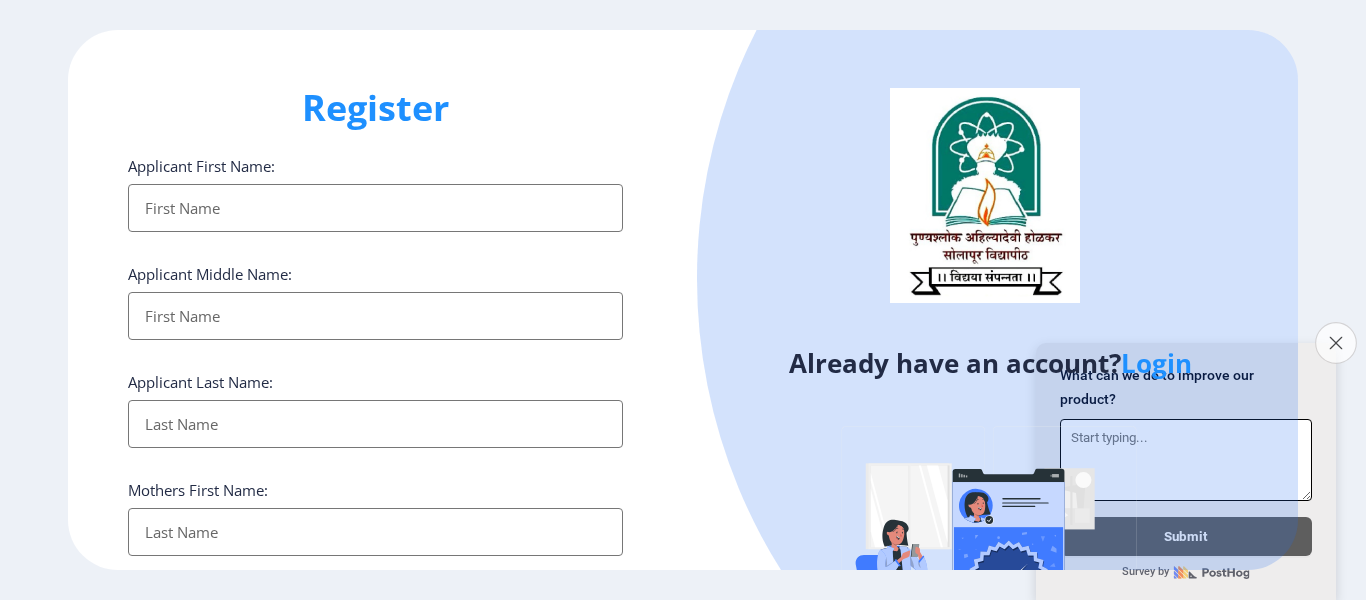 click 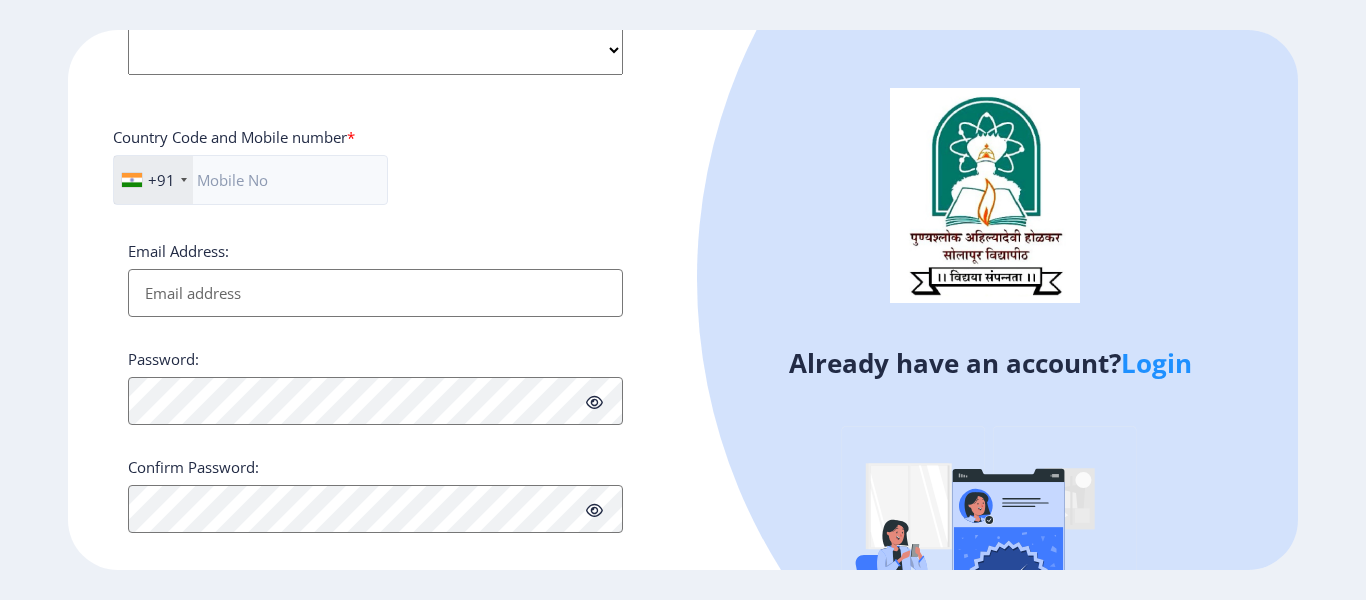 scroll, scrollTop: 852, scrollLeft: 0, axis: vertical 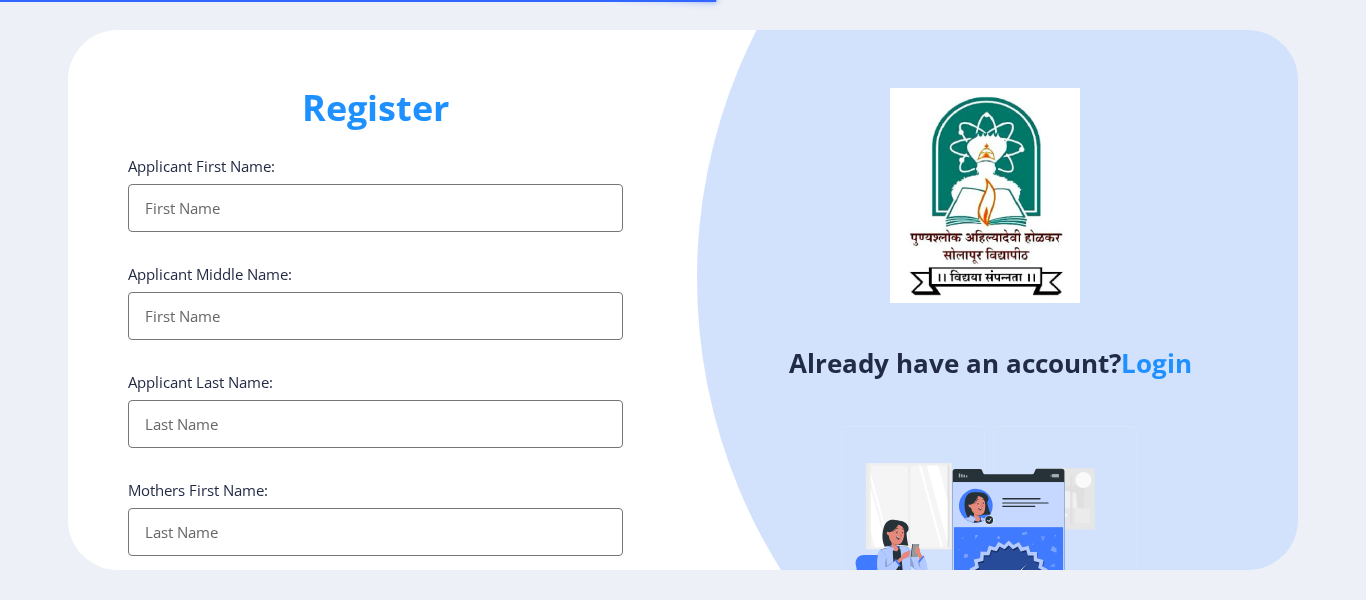 select 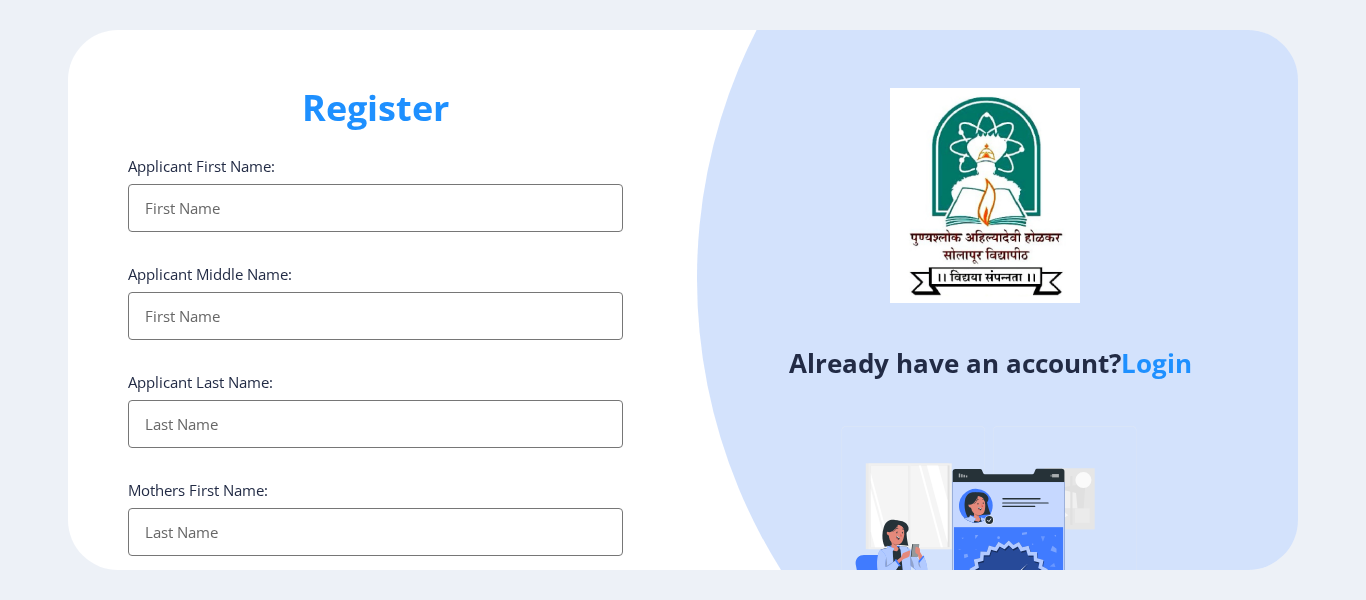 click on "Applicant First Name:" at bounding box center [375, 208] 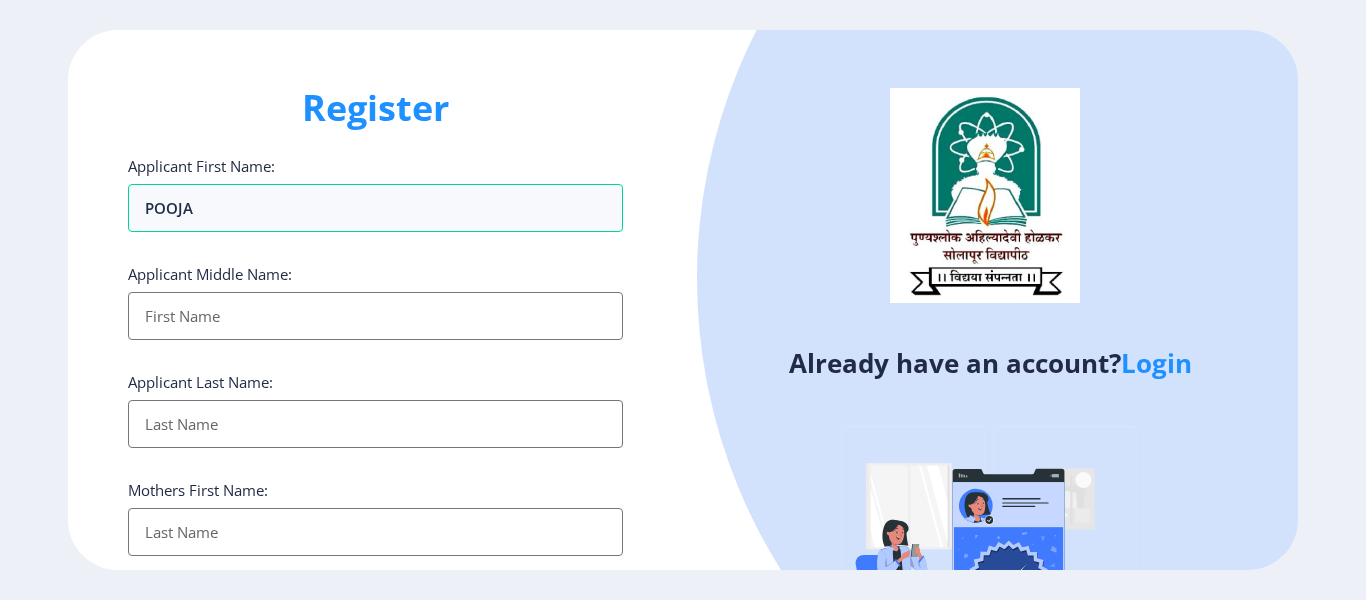 type on "POOJA" 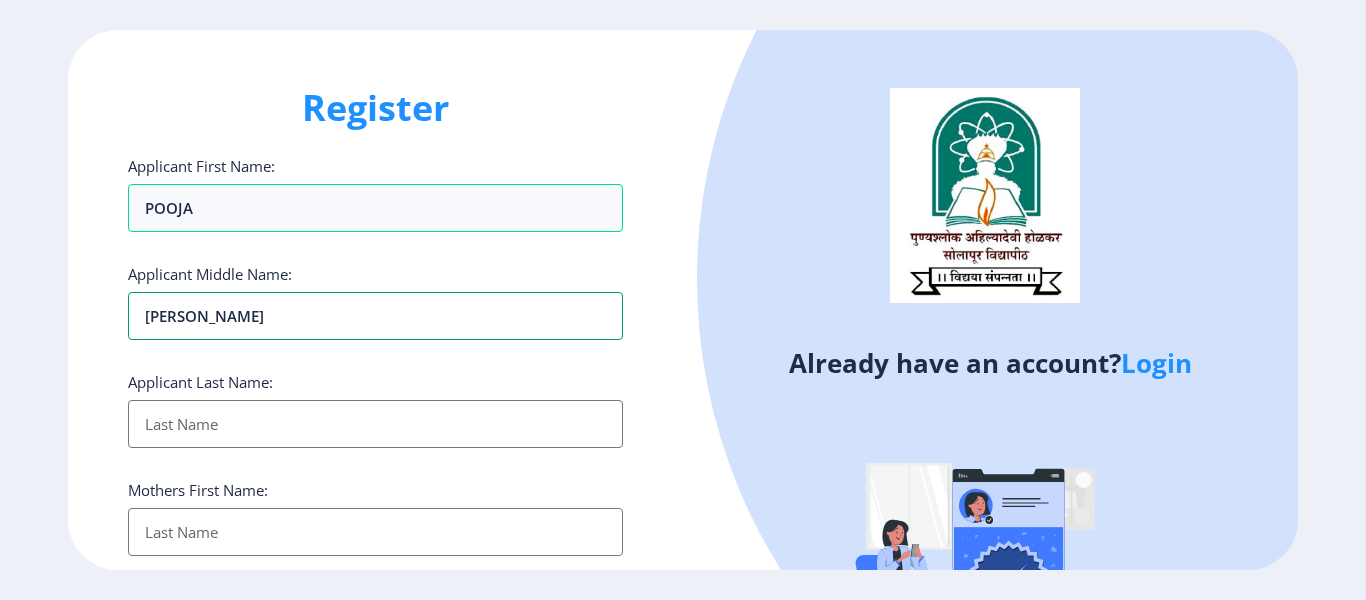 type on "[PERSON_NAME]" 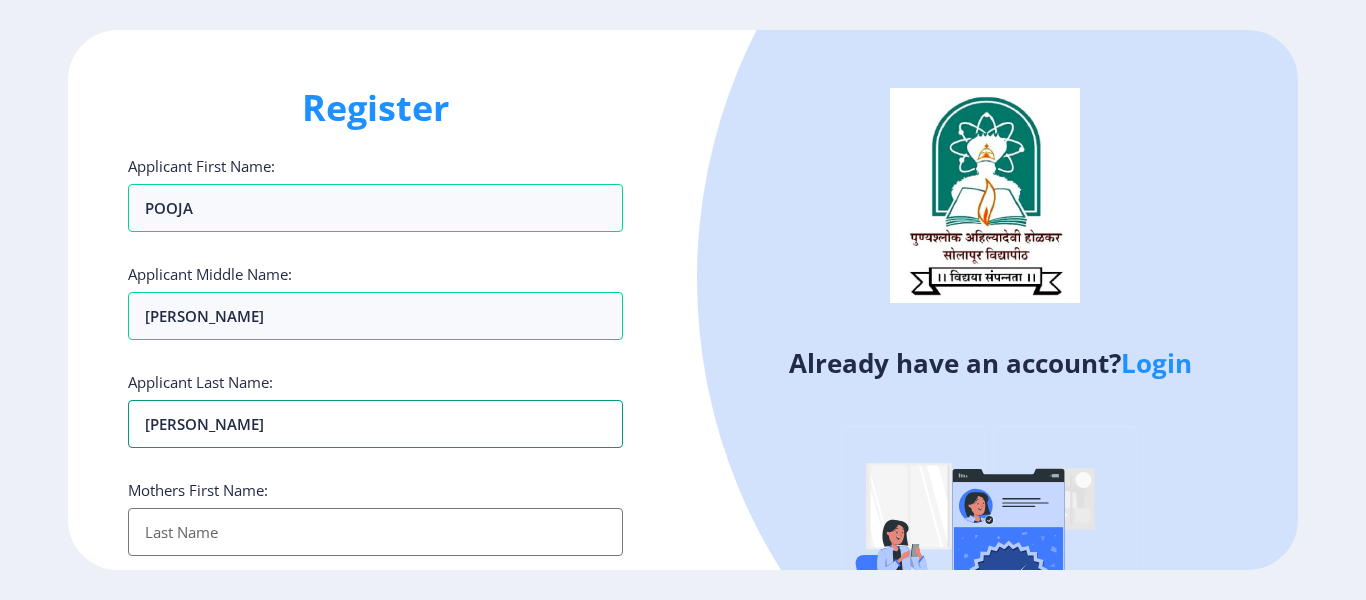 type on "[PERSON_NAME]" 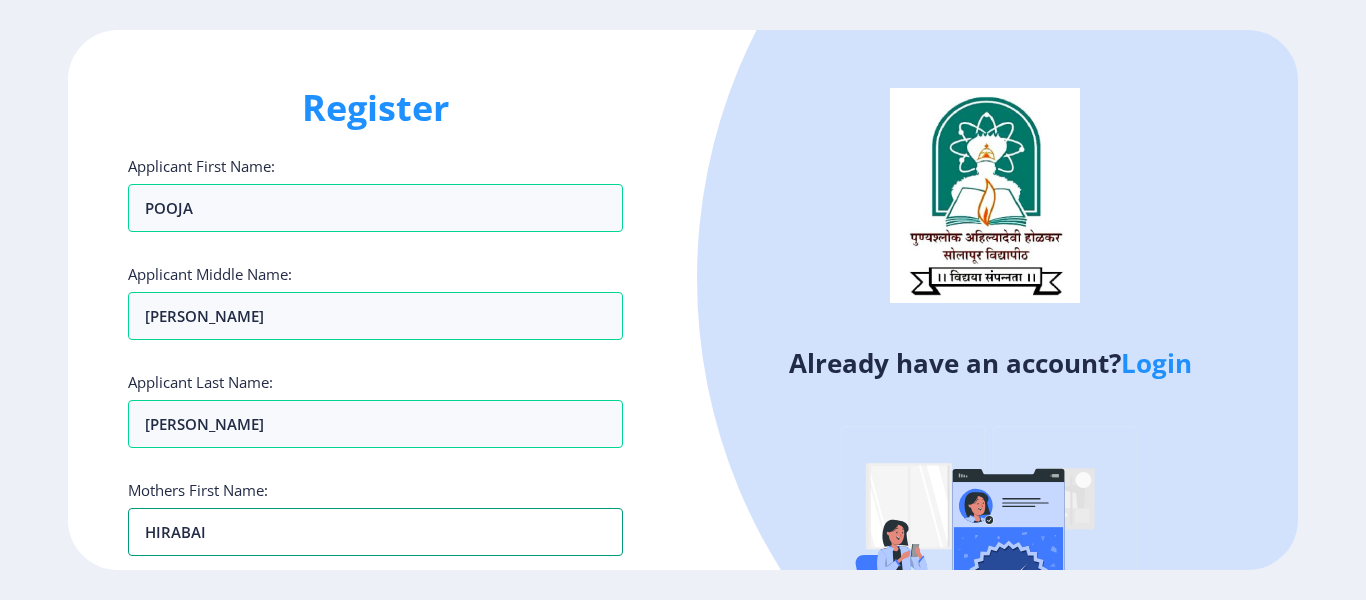 type on "HIRABAI" 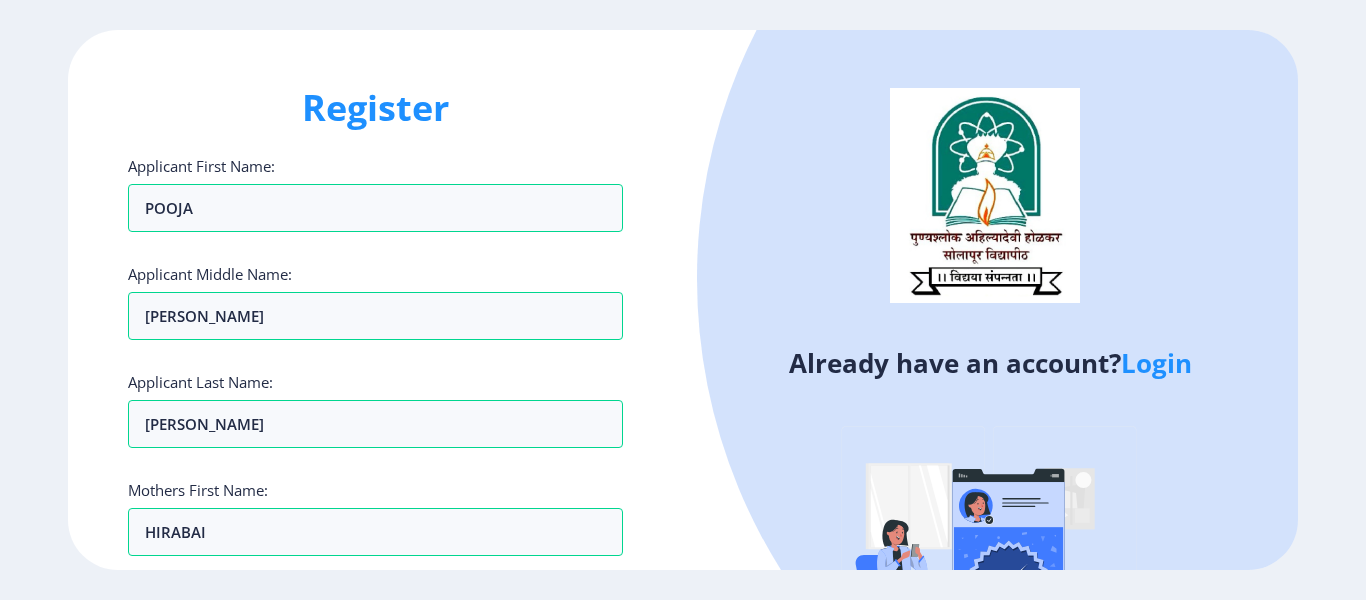 scroll, scrollTop: 360, scrollLeft: 0, axis: vertical 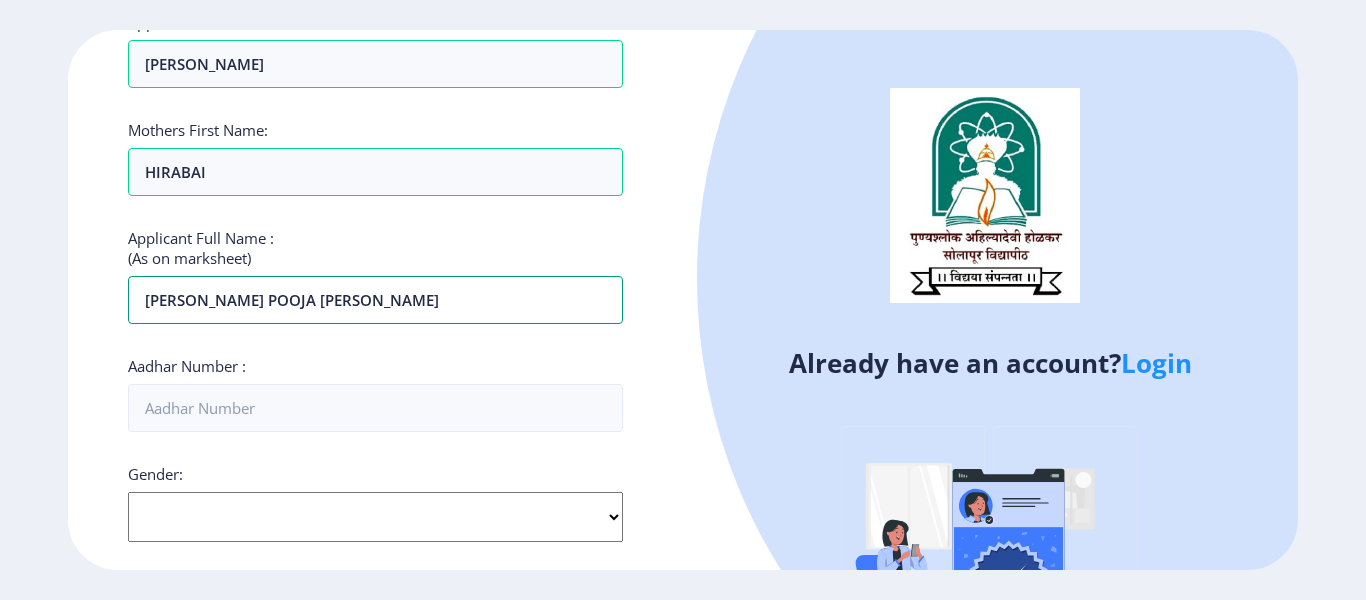 type on "[PERSON_NAME] POOJA [PERSON_NAME]" 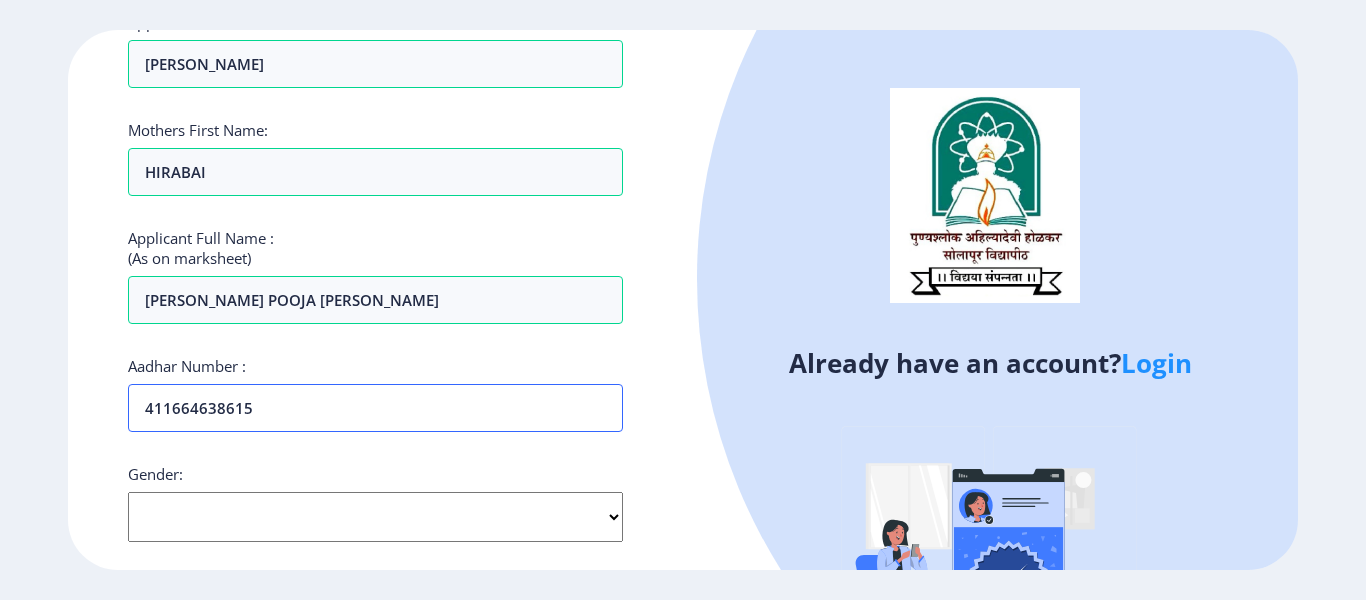 type on "411664638615" 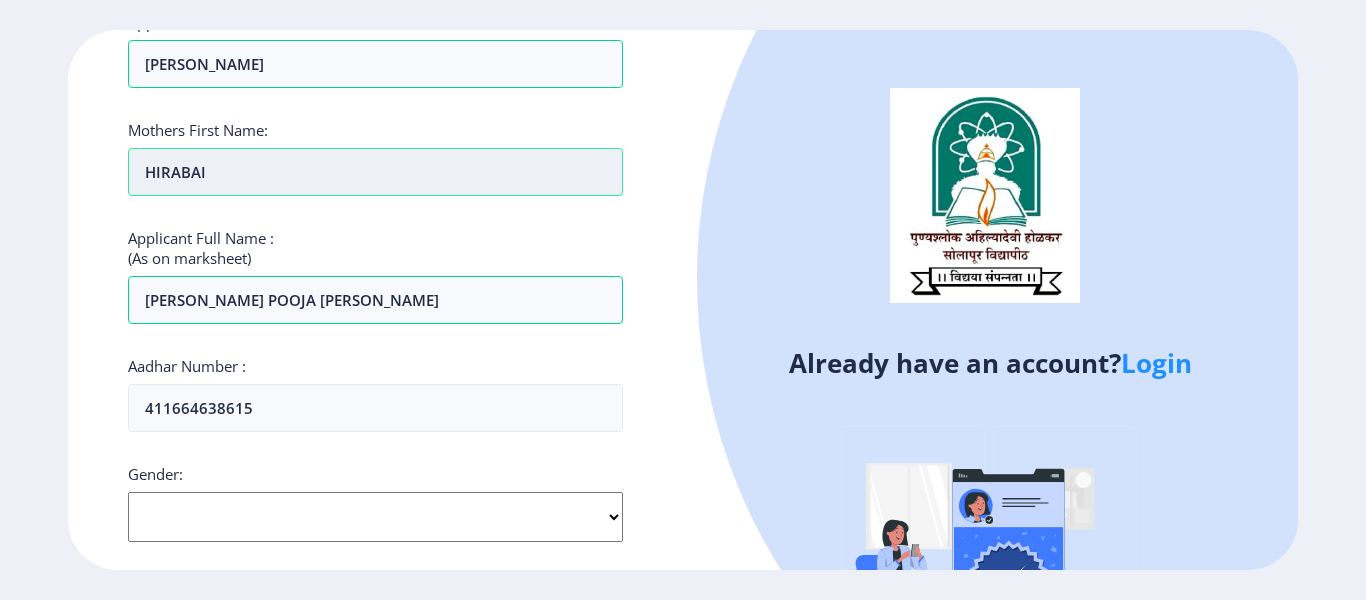 select on "[DEMOGRAPHIC_DATA]" 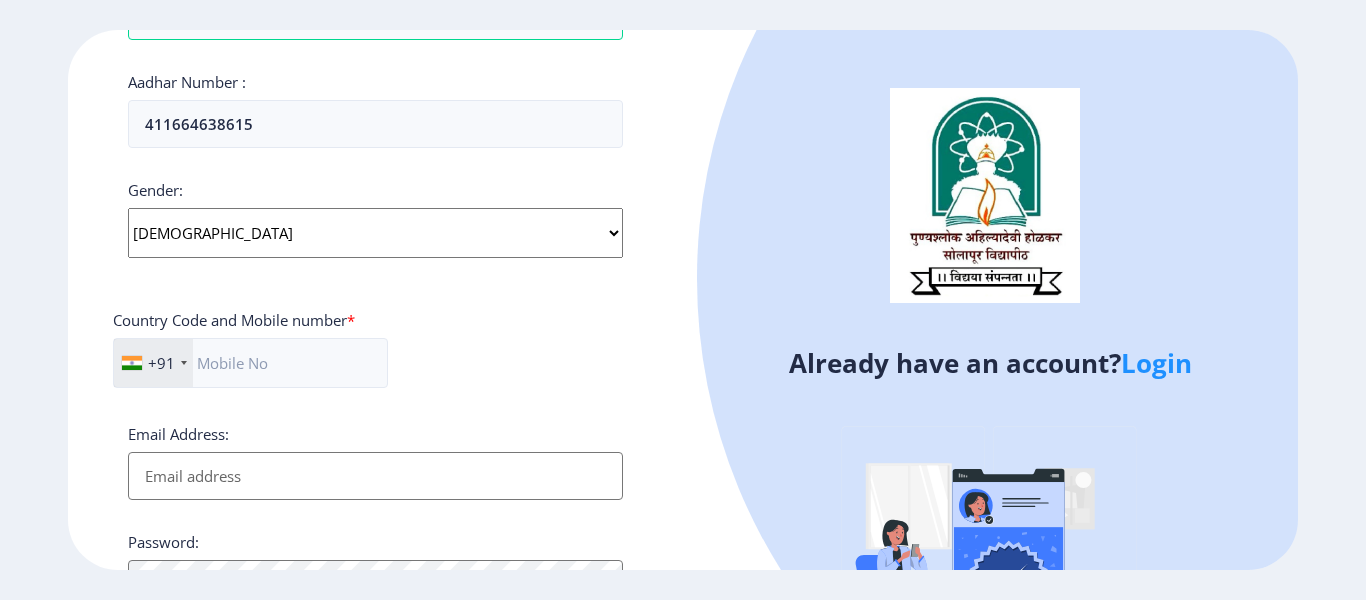 scroll, scrollTop: 760, scrollLeft: 0, axis: vertical 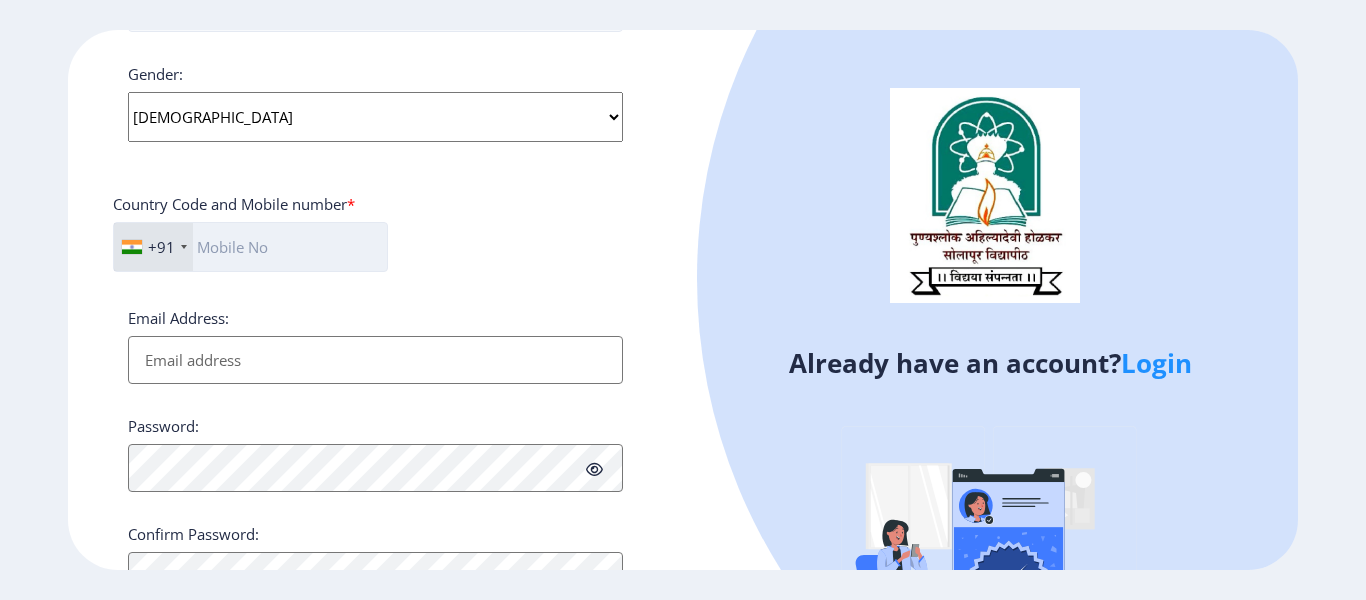click 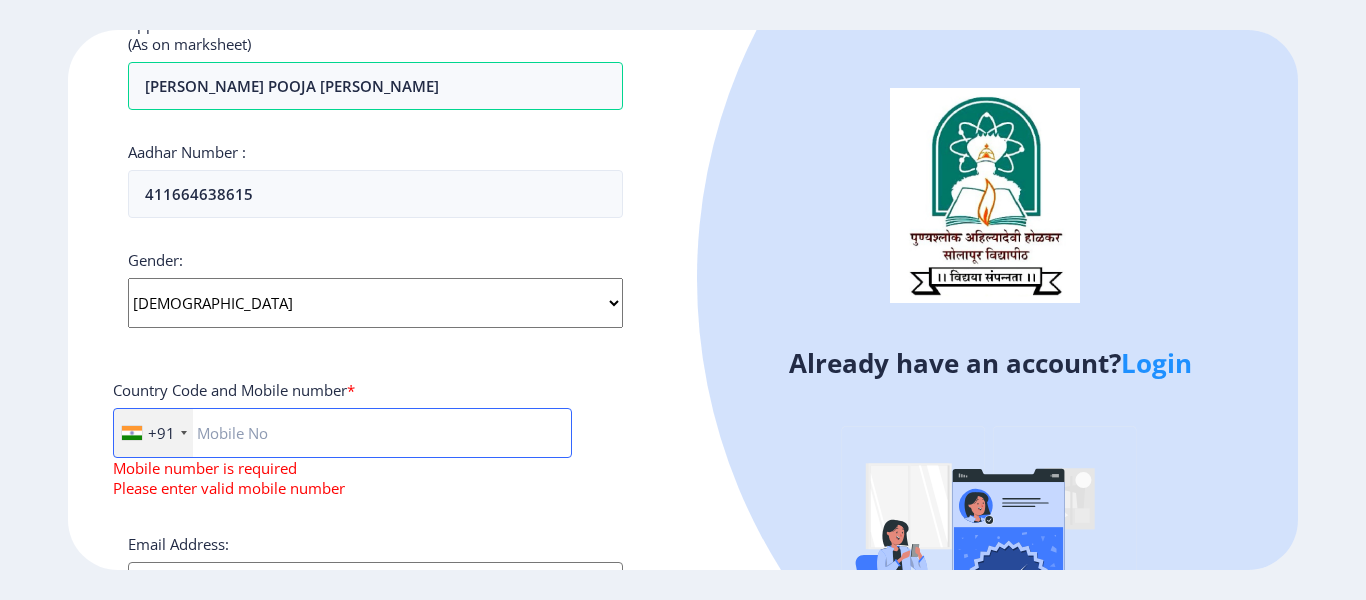 scroll, scrollTop: 560, scrollLeft: 0, axis: vertical 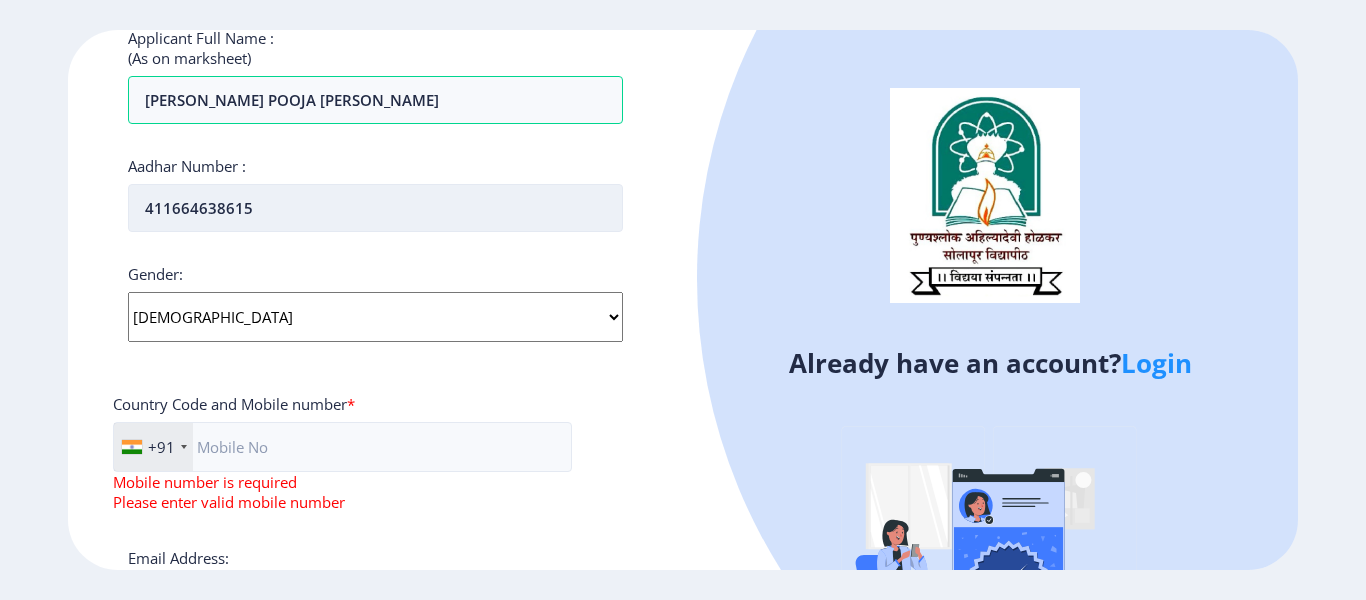 click on "411664638615" at bounding box center [375, 208] 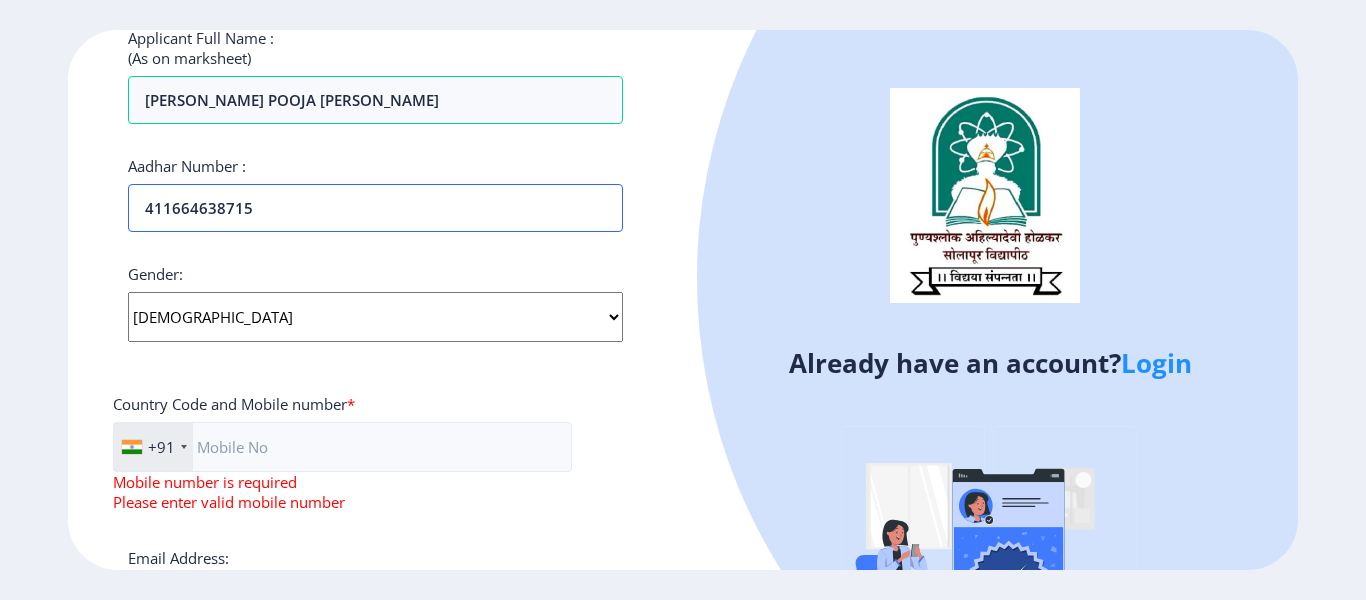 type on "411664638715" 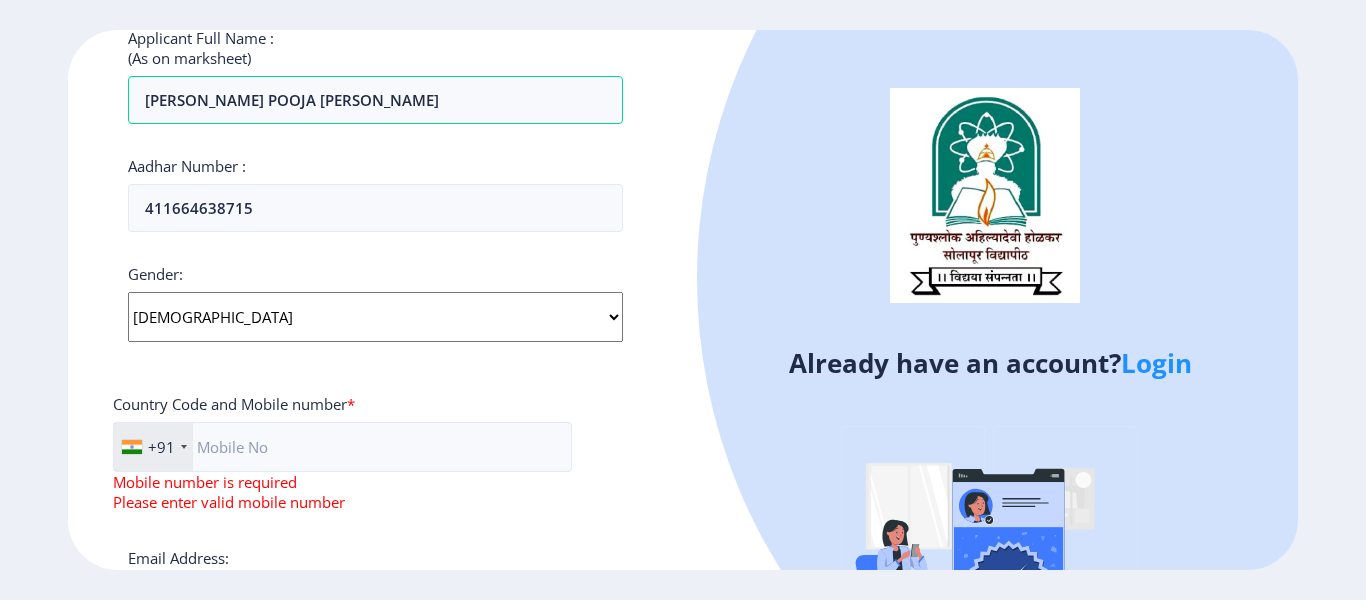 click on "+91 [GEOGRAPHIC_DATA] ([GEOGRAPHIC_DATA]) +91 [GEOGRAPHIC_DATA] (‫[GEOGRAPHIC_DATA]‬‎) +93 [GEOGRAPHIC_DATA] ([GEOGRAPHIC_DATA]) +355 [GEOGRAPHIC_DATA] (‫[GEOGRAPHIC_DATA]‬‎) +213 [US_STATE] +1 [GEOGRAPHIC_DATA] +376 [GEOGRAPHIC_DATA] +244 [GEOGRAPHIC_DATA] +1 [GEOGRAPHIC_DATA] +1 [GEOGRAPHIC_DATA] +54 [GEOGRAPHIC_DATA] ([GEOGRAPHIC_DATA]) +374 [GEOGRAPHIC_DATA] +297 [GEOGRAPHIC_DATA] +61 [GEOGRAPHIC_DATA] ([GEOGRAPHIC_DATA]) +43 [GEOGRAPHIC_DATA] ([GEOGRAPHIC_DATA]) +994 [GEOGRAPHIC_DATA] +1 [GEOGRAPHIC_DATA] (‫[GEOGRAPHIC_DATA]‬‎) +973 [GEOGRAPHIC_DATA] ([GEOGRAPHIC_DATA]) +880 [GEOGRAPHIC_DATA] +1 [GEOGRAPHIC_DATA] ([GEOGRAPHIC_DATA]) +375 [GEOGRAPHIC_DATA] ([GEOGRAPHIC_DATA]) +32 [GEOGRAPHIC_DATA] +501 [GEOGRAPHIC_DATA] ([GEOGRAPHIC_DATA]) +229 [GEOGRAPHIC_DATA] +1 [GEOGRAPHIC_DATA] (འབྲུག) +975 [GEOGRAPHIC_DATA] +591 [GEOGRAPHIC_DATA] ([GEOGRAPHIC_DATA]) +387 [GEOGRAPHIC_DATA] +267 [GEOGRAPHIC_DATA] ([GEOGRAPHIC_DATA]) +55 [GEOGRAPHIC_DATA] +246 [GEOGRAPHIC_DATA] +1 [GEOGRAPHIC_DATA] +673 [GEOGRAPHIC_DATA] ([GEOGRAPHIC_DATA]) +359 [GEOGRAPHIC_DATA] +226 [GEOGRAPHIC_DATA] ([GEOGRAPHIC_DATA]) +257 [GEOGRAPHIC_DATA] ([GEOGRAPHIC_DATA]) +855 [GEOGRAPHIC_DATA] ([GEOGRAPHIC_DATA]) +237 [GEOGRAPHIC_DATA] +1 [GEOGRAPHIC_DATA] ([GEOGRAPHIC_DATA]) +238 [GEOGRAPHIC_DATA] [GEOGRAPHIC_DATA] +599 [GEOGRAPHIC_DATA] +1 +236 [GEOGRAPHIC_DATA] ([GEOGRAPHIC_DATA]) +235 [GEOGRAPHIC_DATA] +56 +86" 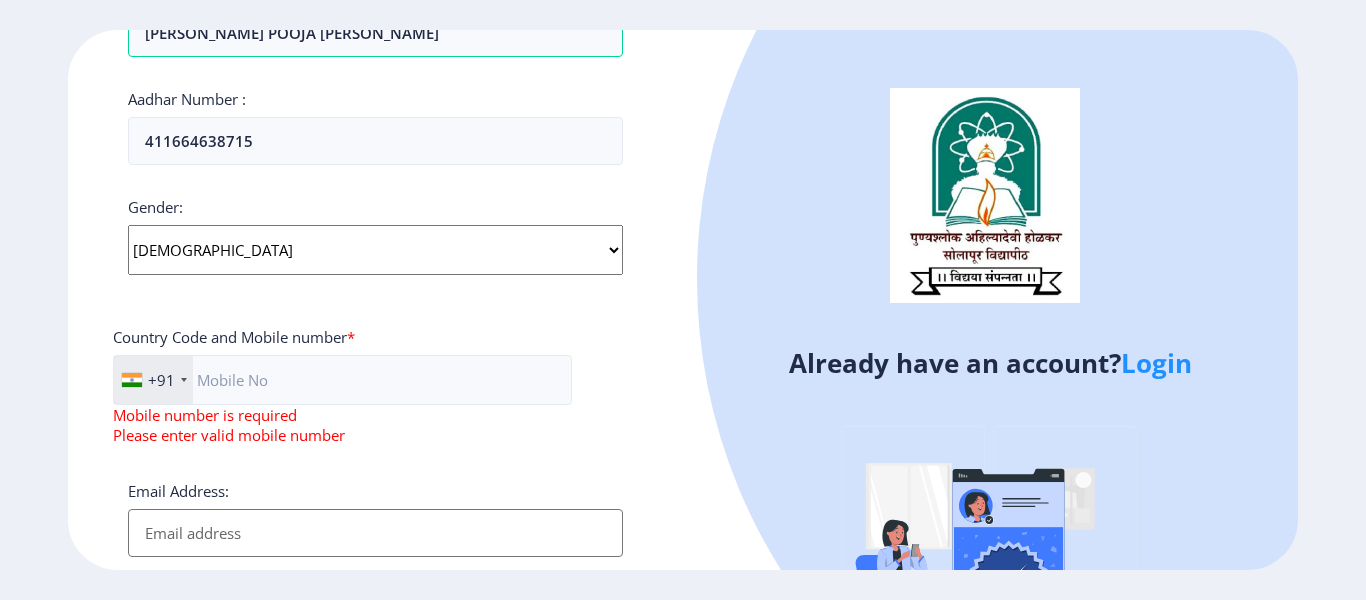 scroll, scrollTop: 760, scrollLeft: 0, axis: vertical 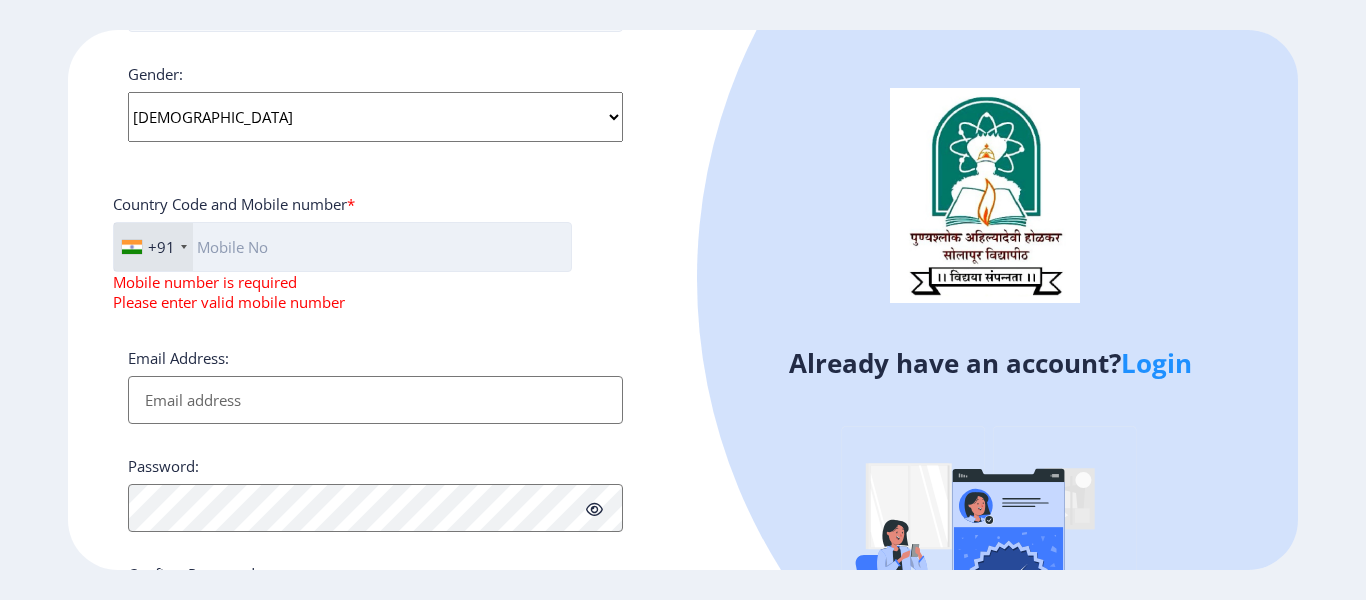 click 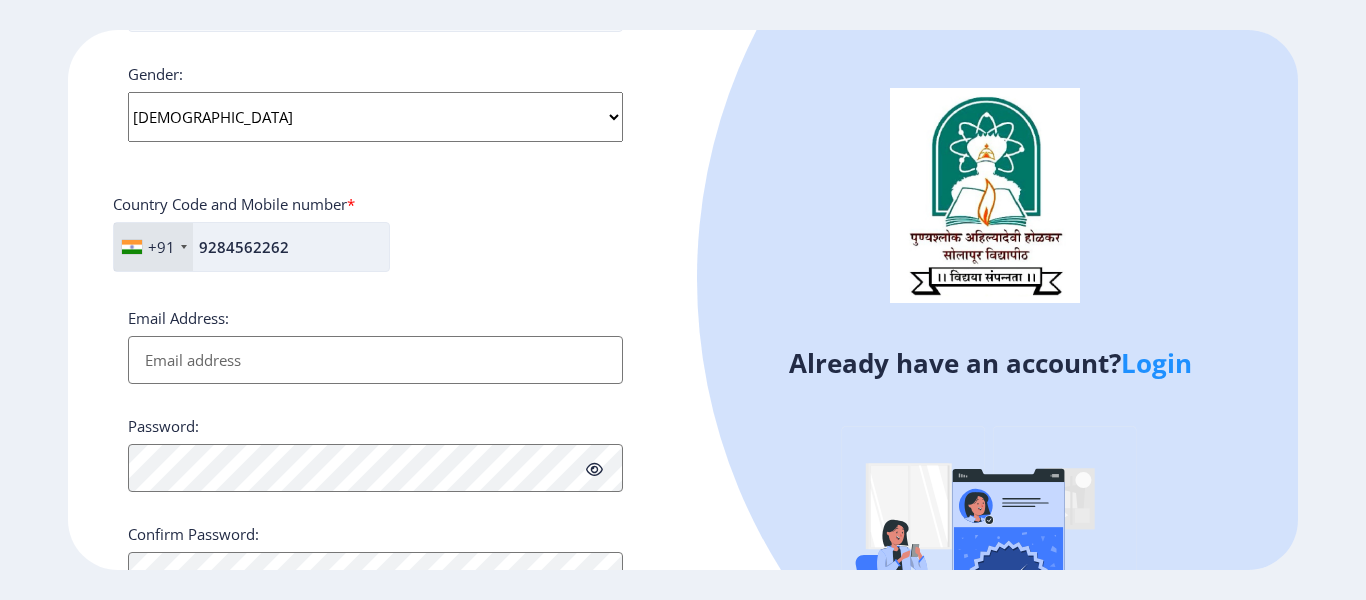 type on "9284562262" 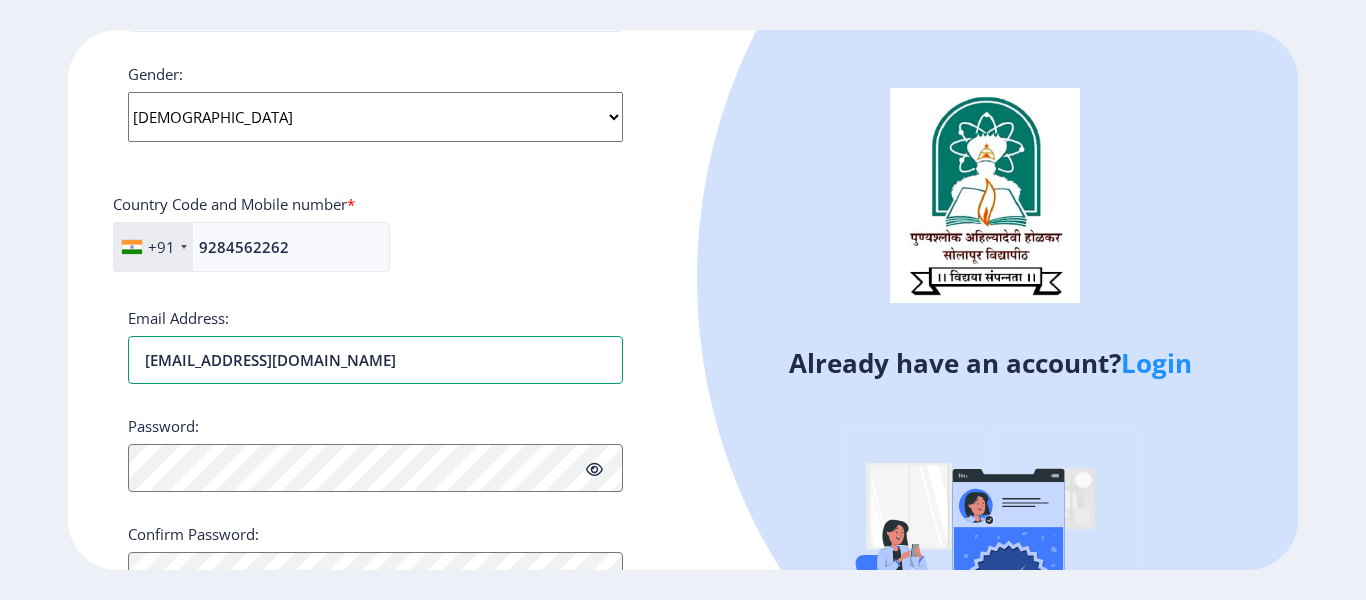 type on "[EMAIL_ADDRESS][DOMAIN_NAME]" 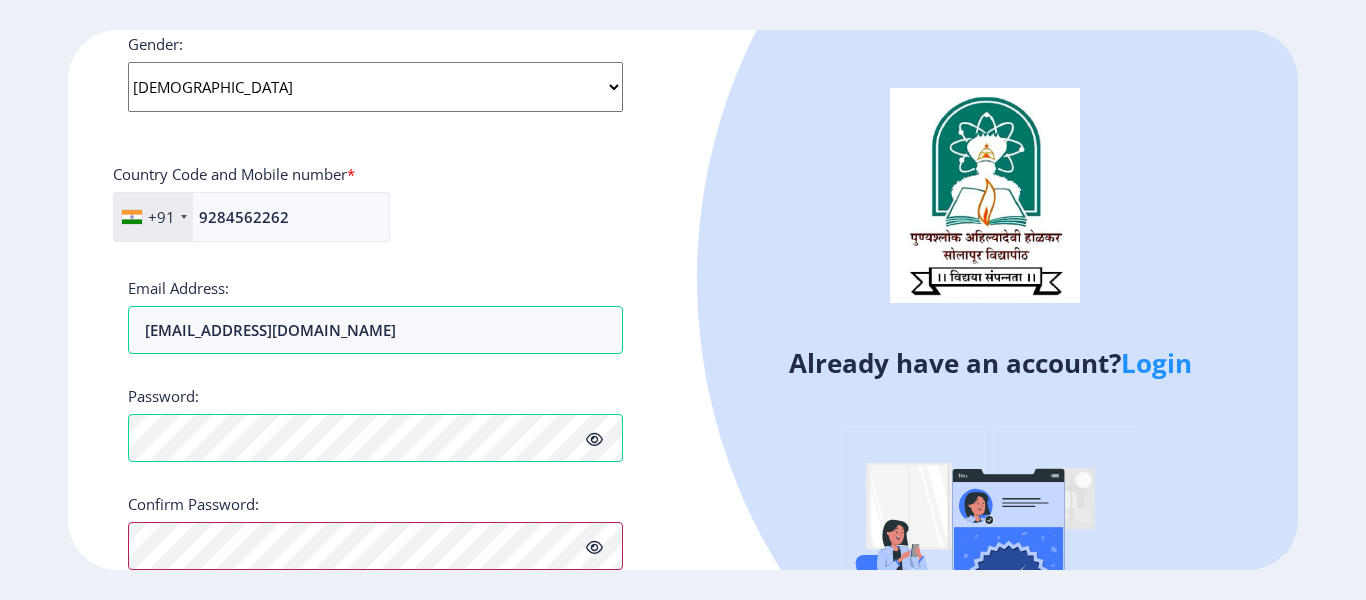 scroll, scrollTop: 876, scrollLeft: 0, axis: vertical 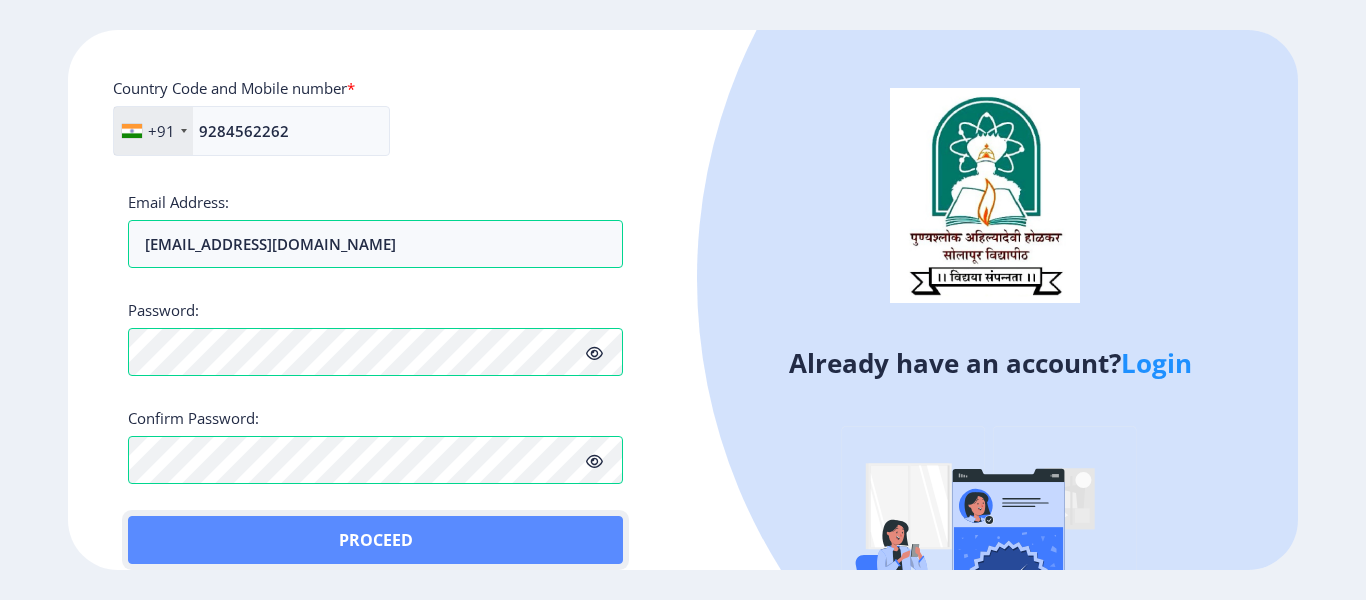 click on "Proceed" 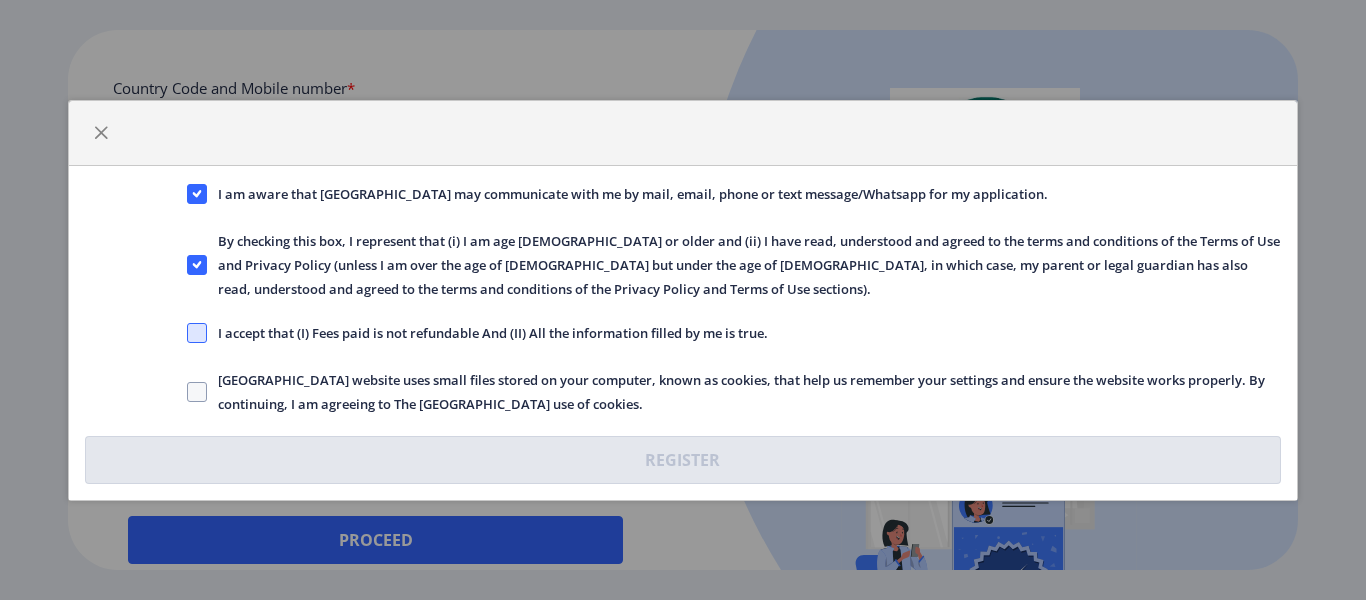 click 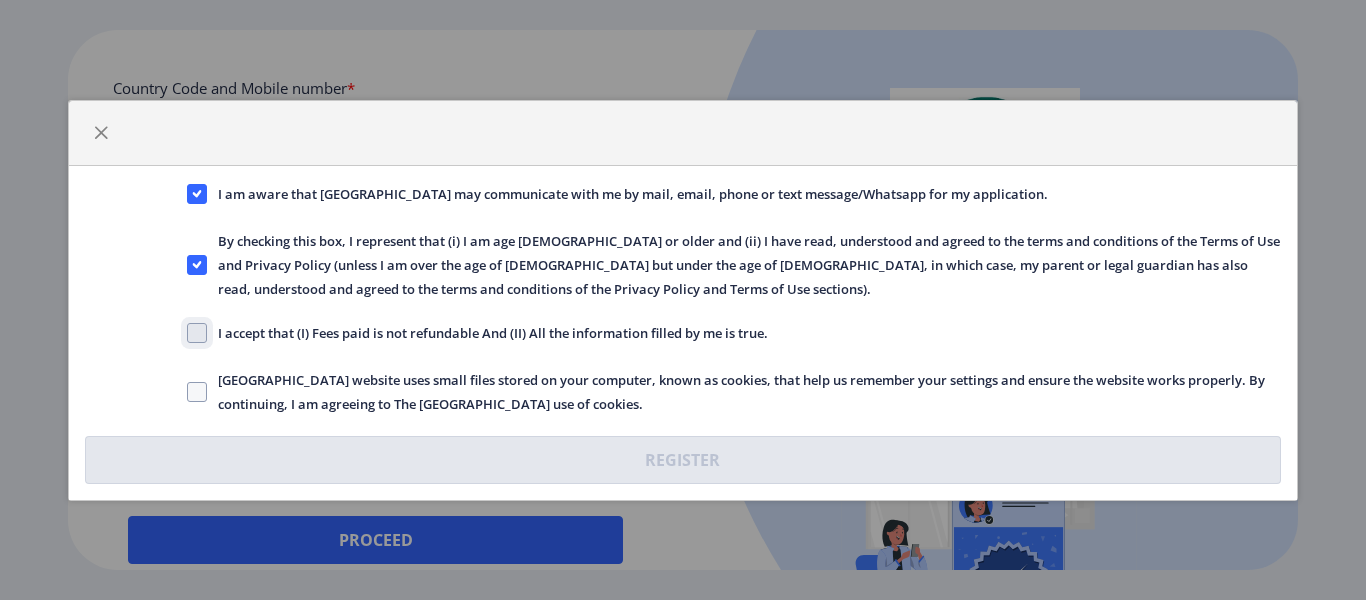 click on "I accept that (I) Fees paid is not refundable And (II) All the information filled by me is true." 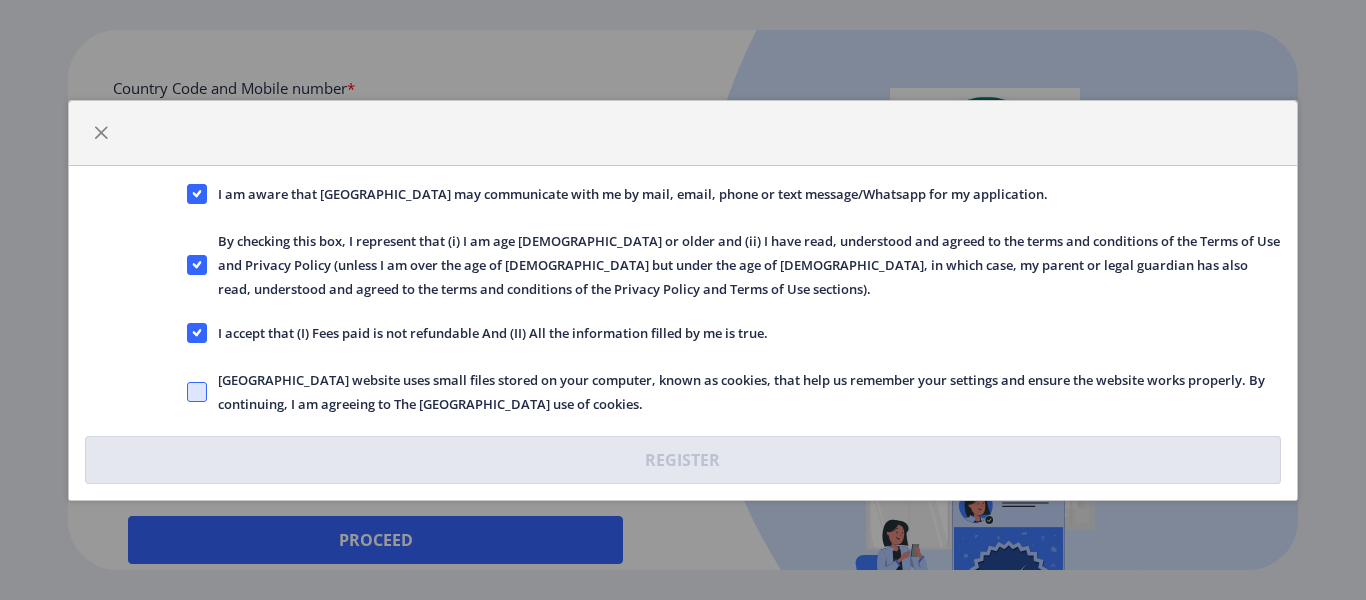 click 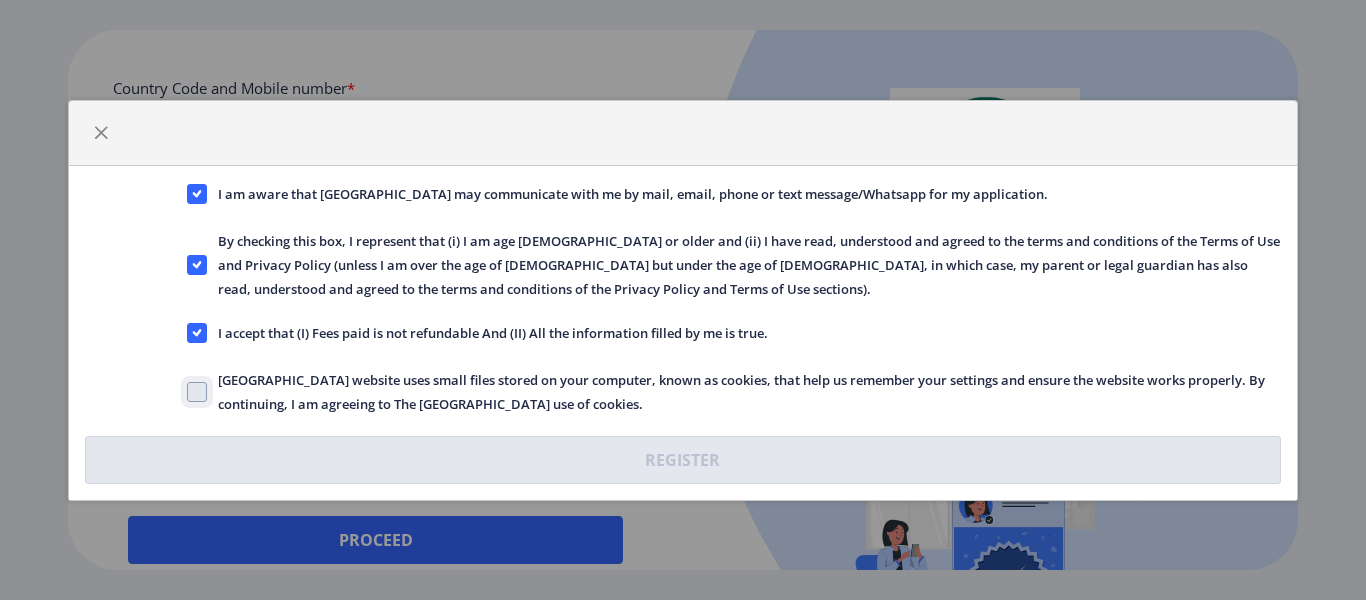 click on "[GEOGRAPHIC_DATA] website uses small files stored on your computer, known as cookies, that help us remember your settings and ensure the website works properly. By continuing, I am agreeing to The [GEOGRAPHIC_DATA] use of cookies." 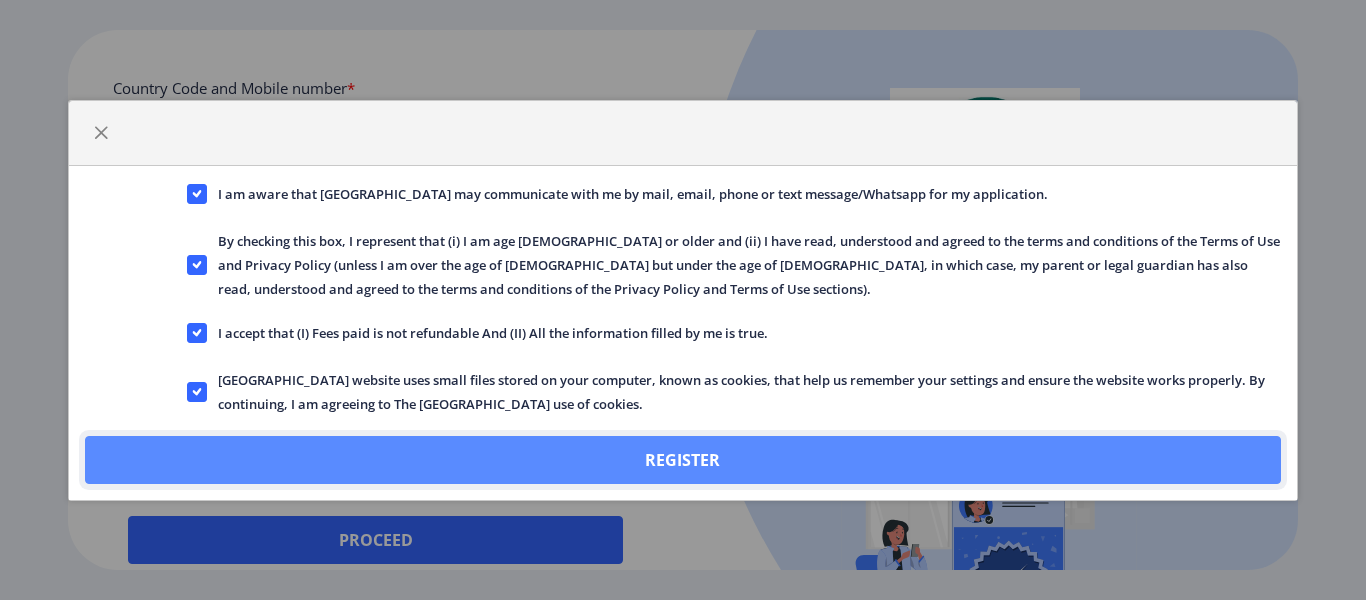 click on "Register" 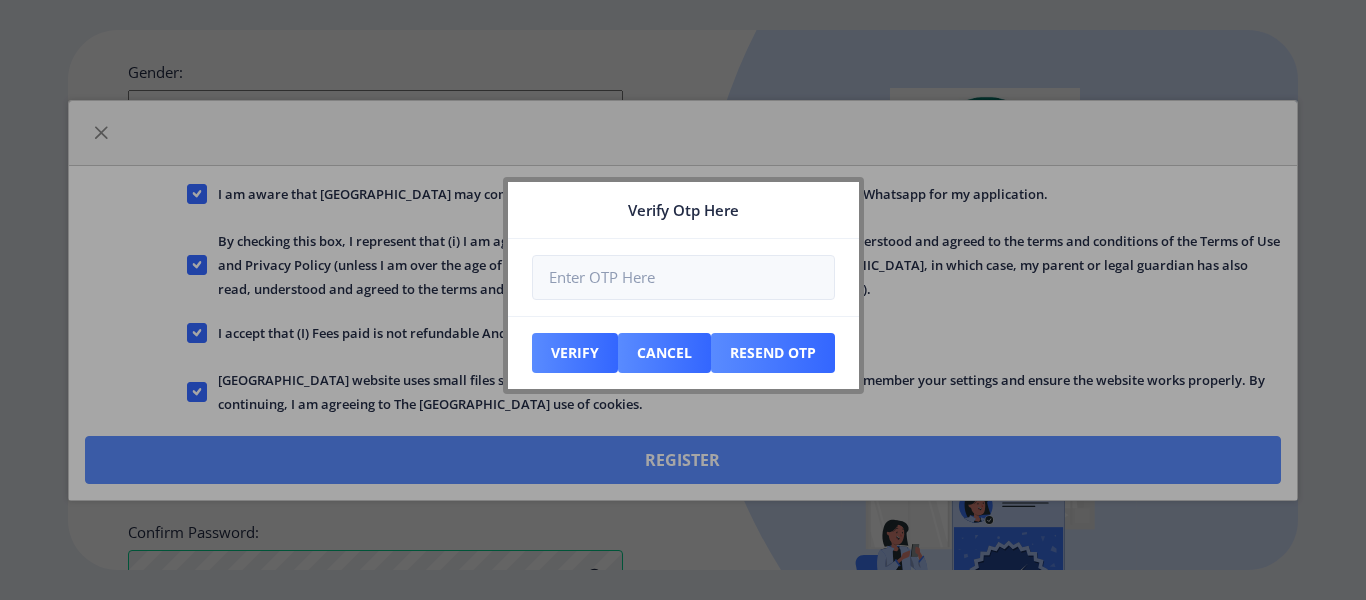 scroll, scrollTop: 990, scrollLeft: 0, axis: vertical 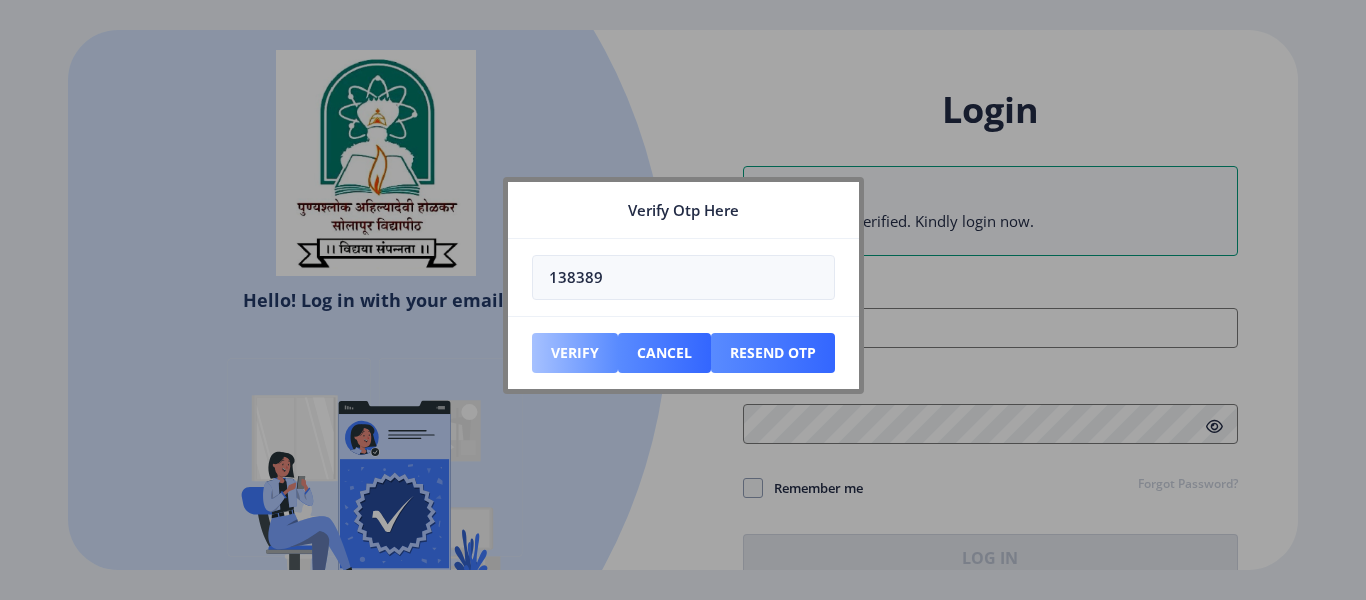type on "138389" 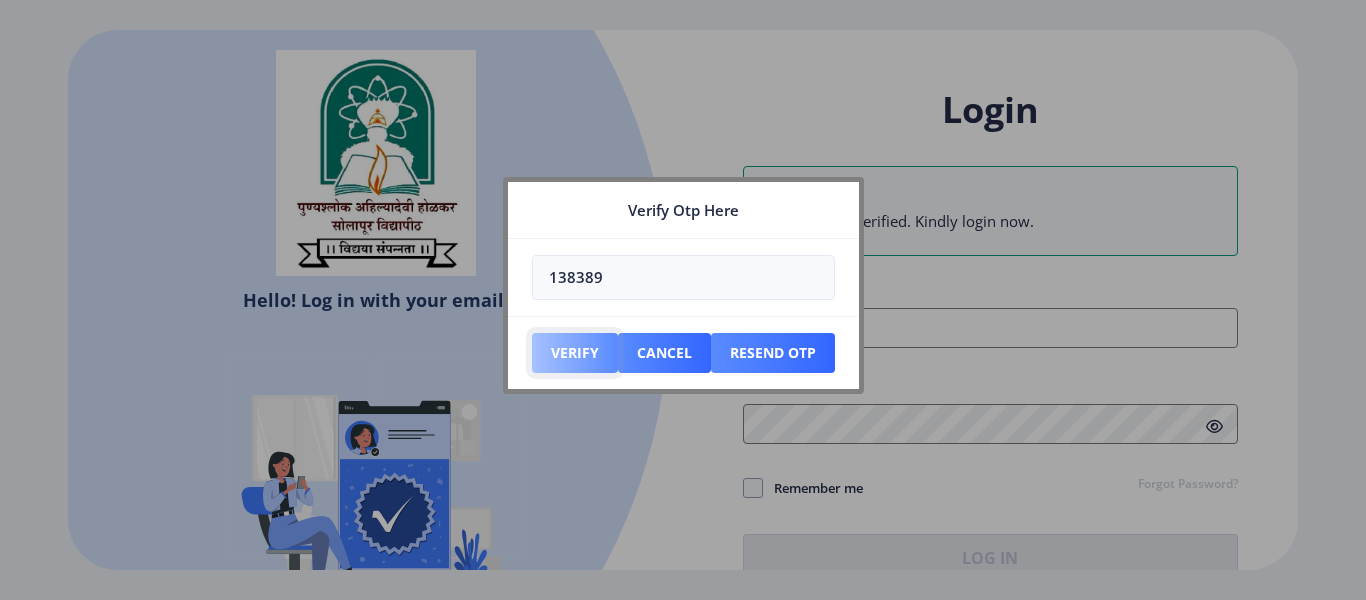 click on "Verify" at bounding box center [575, 353] 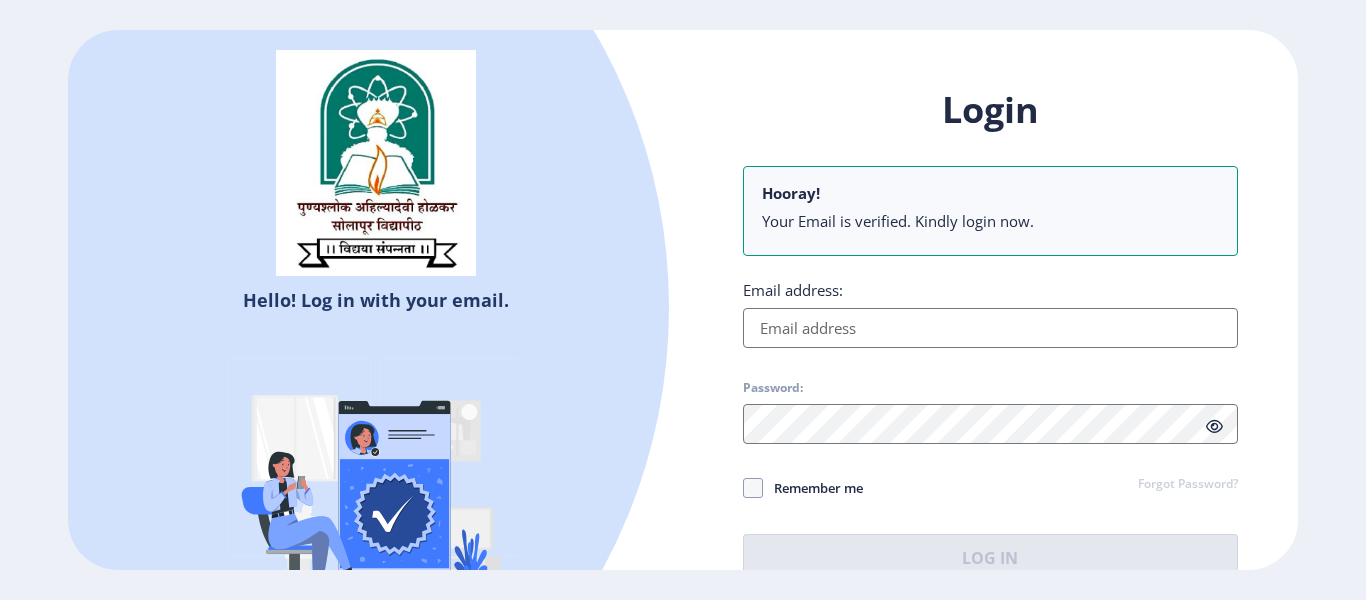 click on "Email address:" at bounding box center (990, 328) 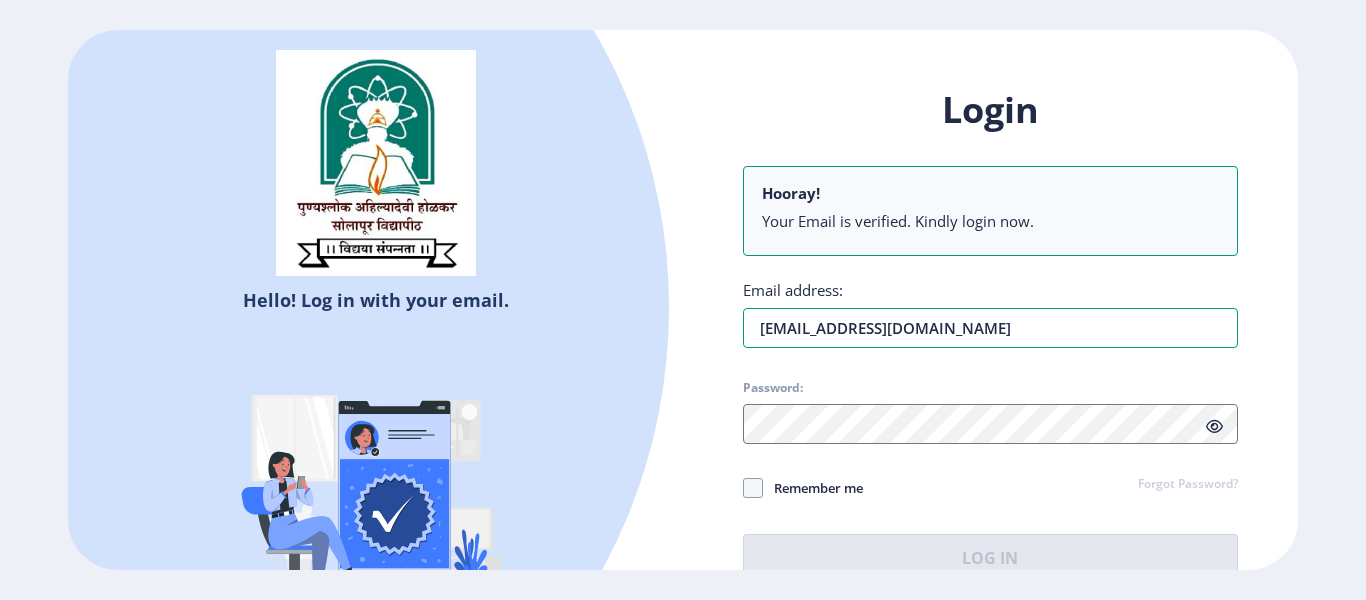 type on "[EMAIL_ADDRESS][DOMAIN_NAME]" 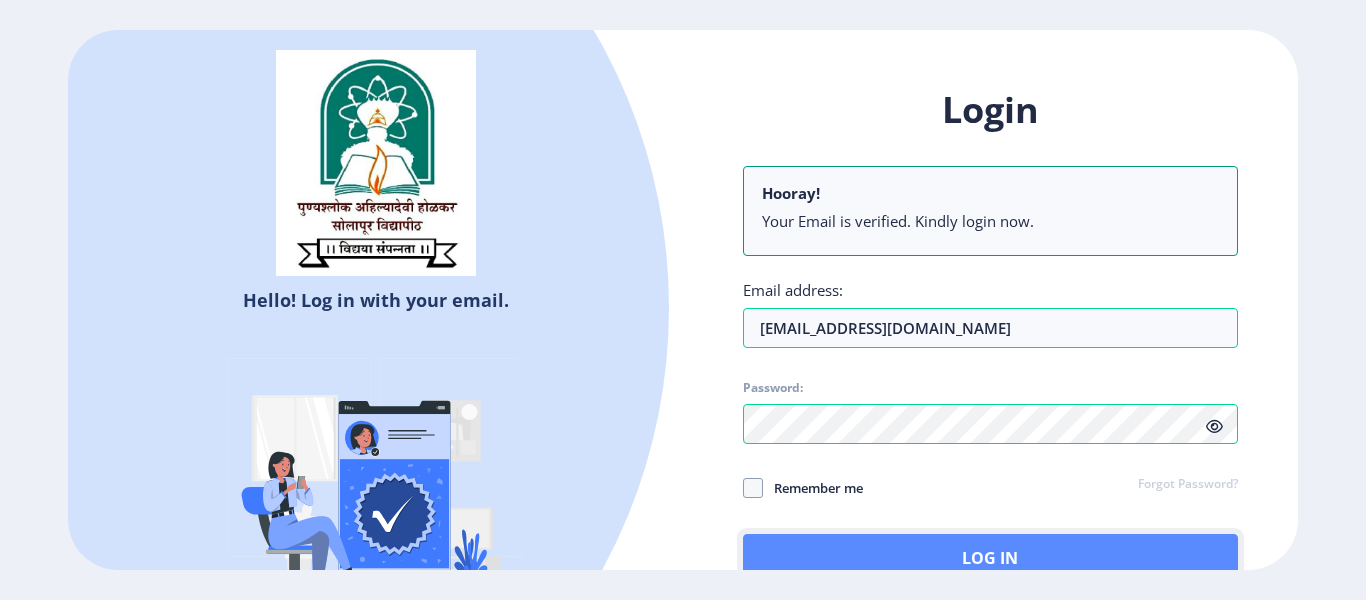 click on "Log In" 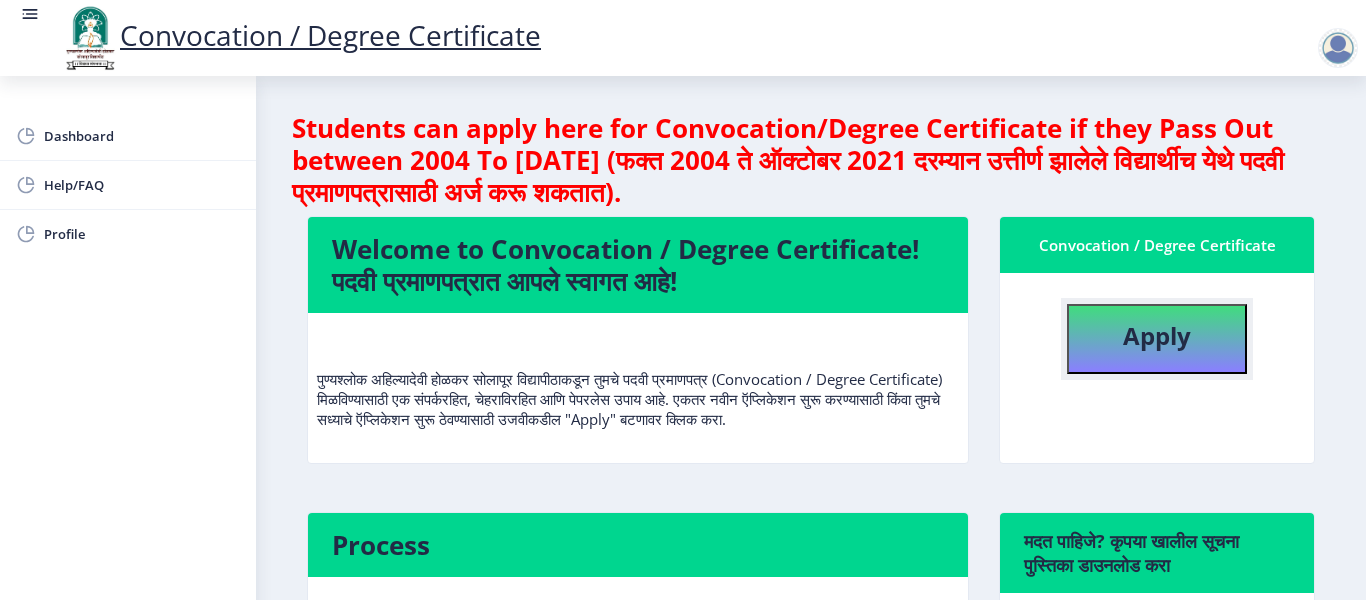 click on "Apply" 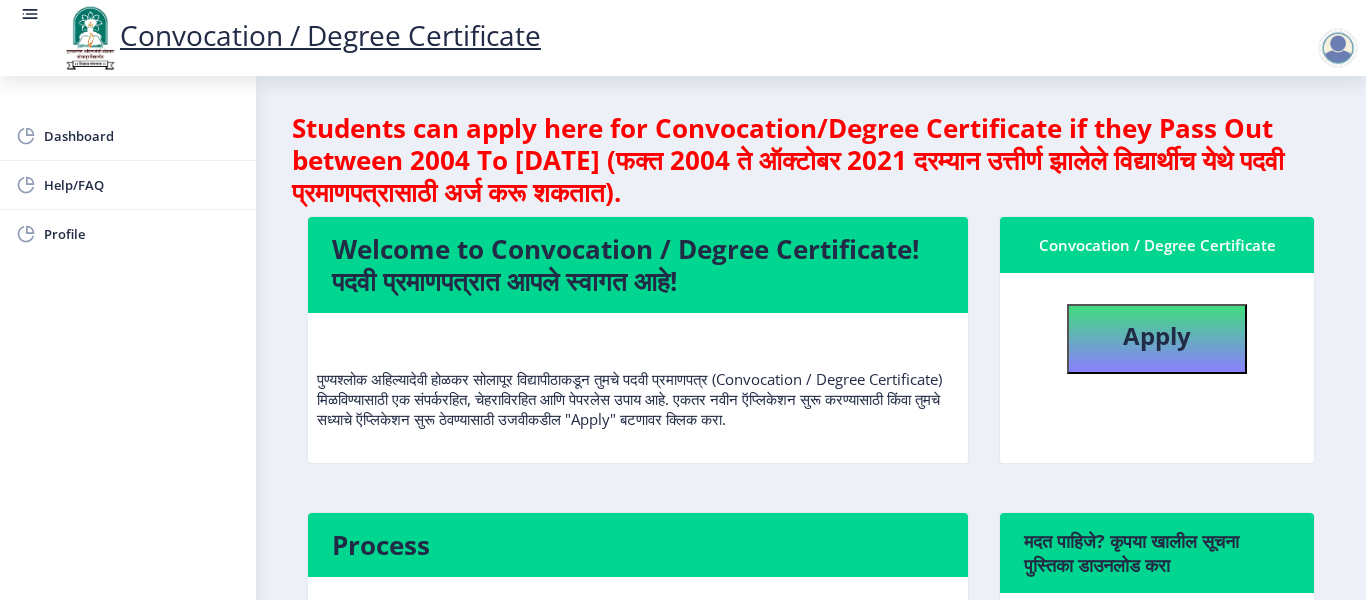 select 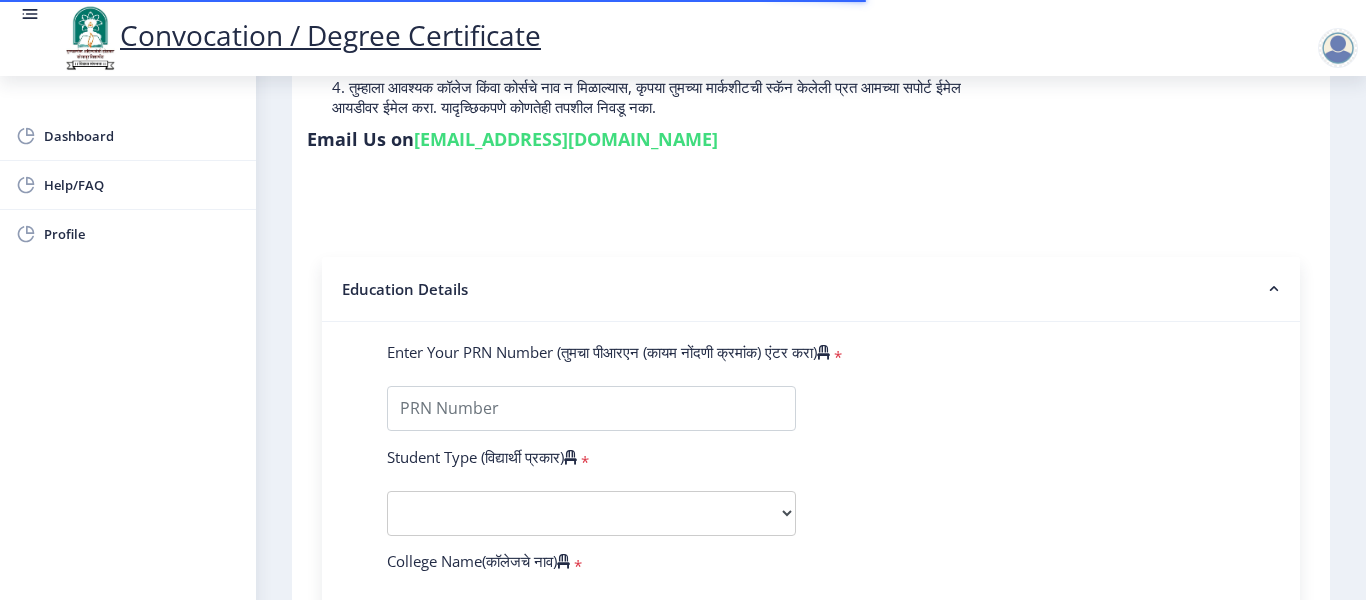 scroll, scrollTop: 400, scrollLeft: 0, axis: vertical 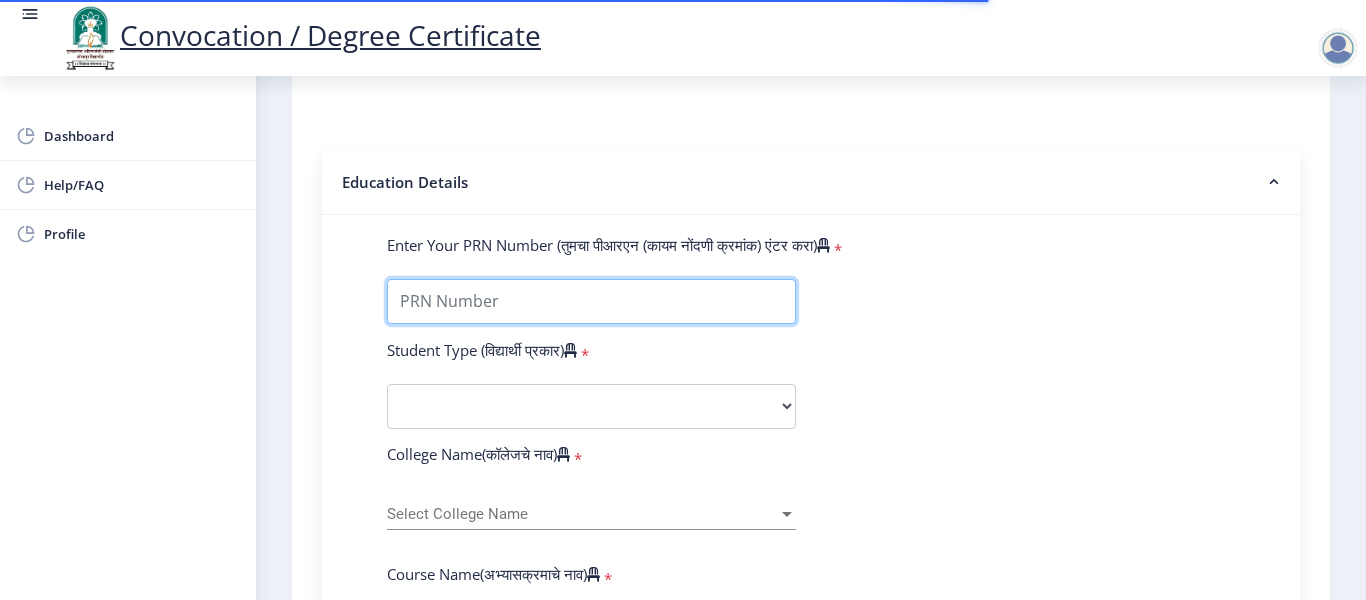 click on "Enter Your PRN Number (तुमचा पीआरएन (कायम नोंदणी क्रमांक) एंटर करा)" at bounding box center (591, 301) 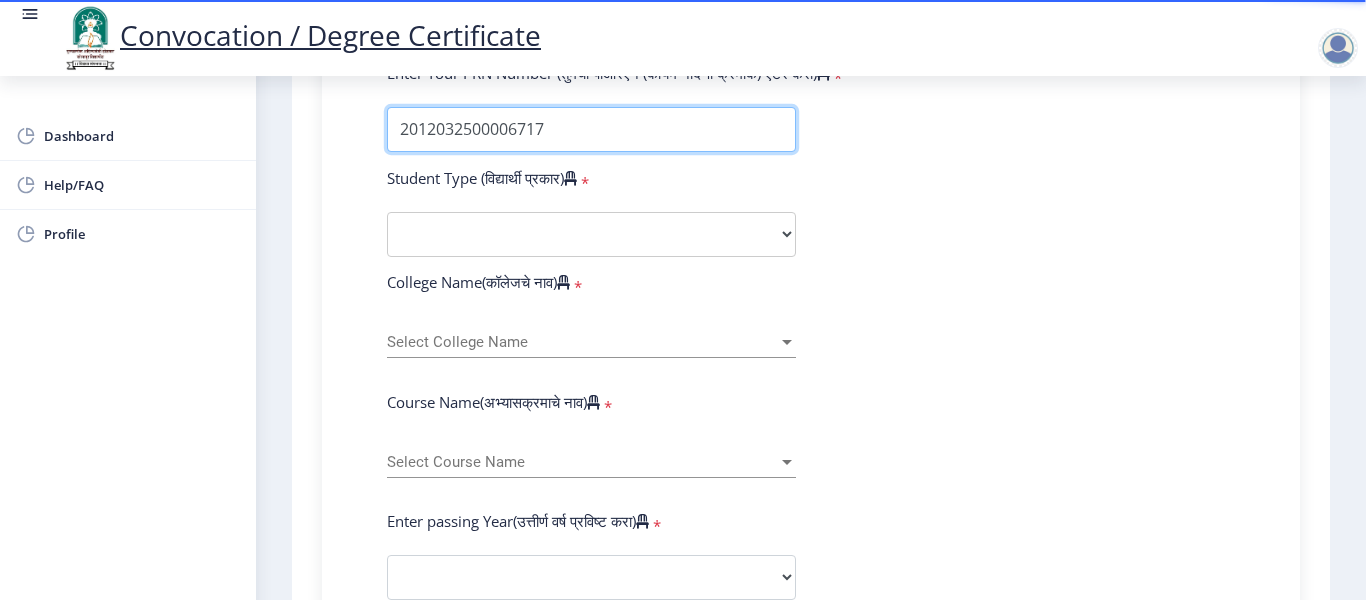 scroll, scrollTop: 600, scrollLeft: 0, axis: vertical 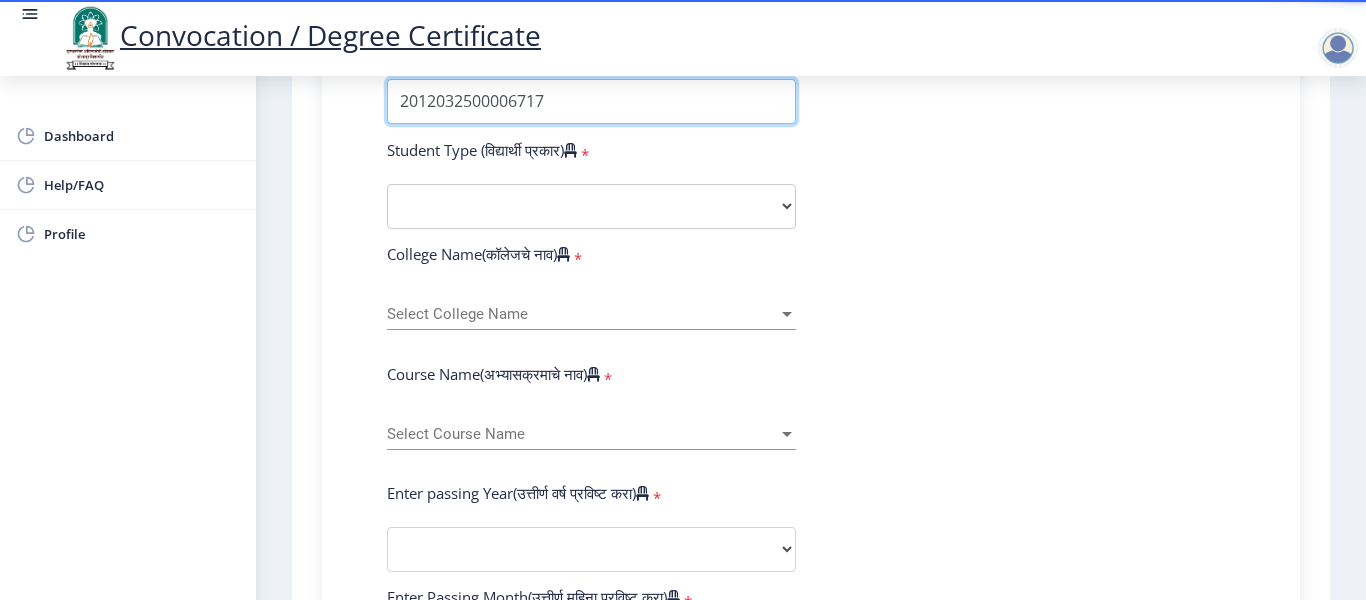 type on "2012032500006717" 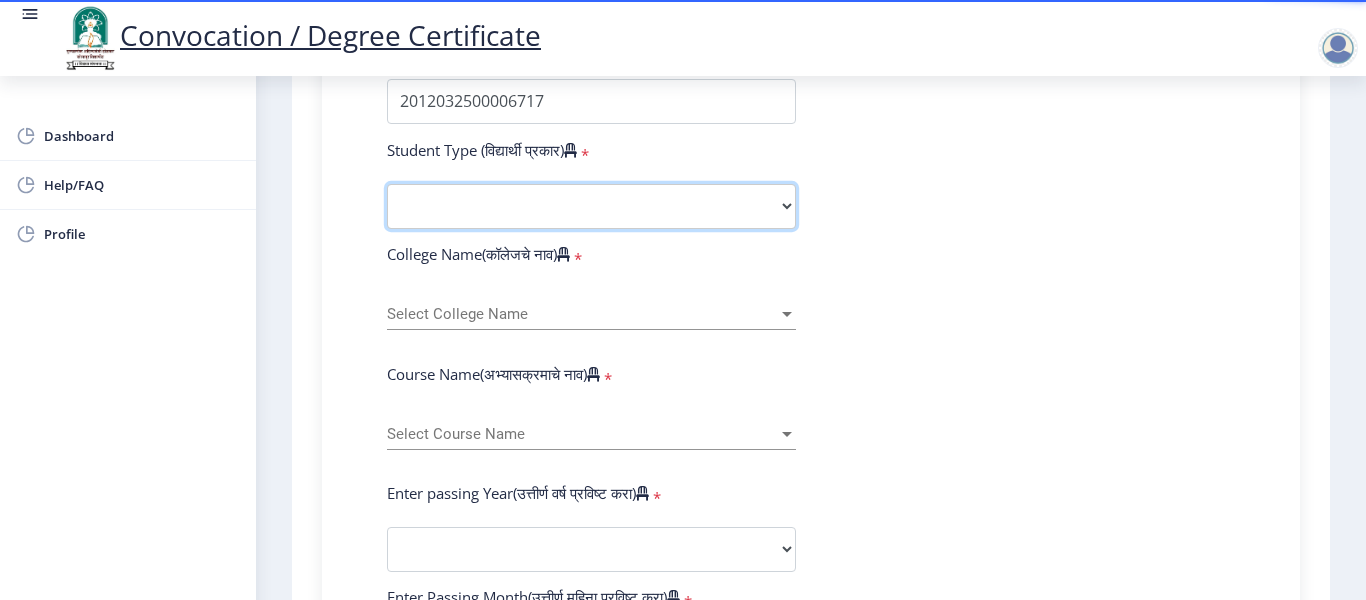 click on "Select Student Type Regular External" at bounding box center [591, 206] 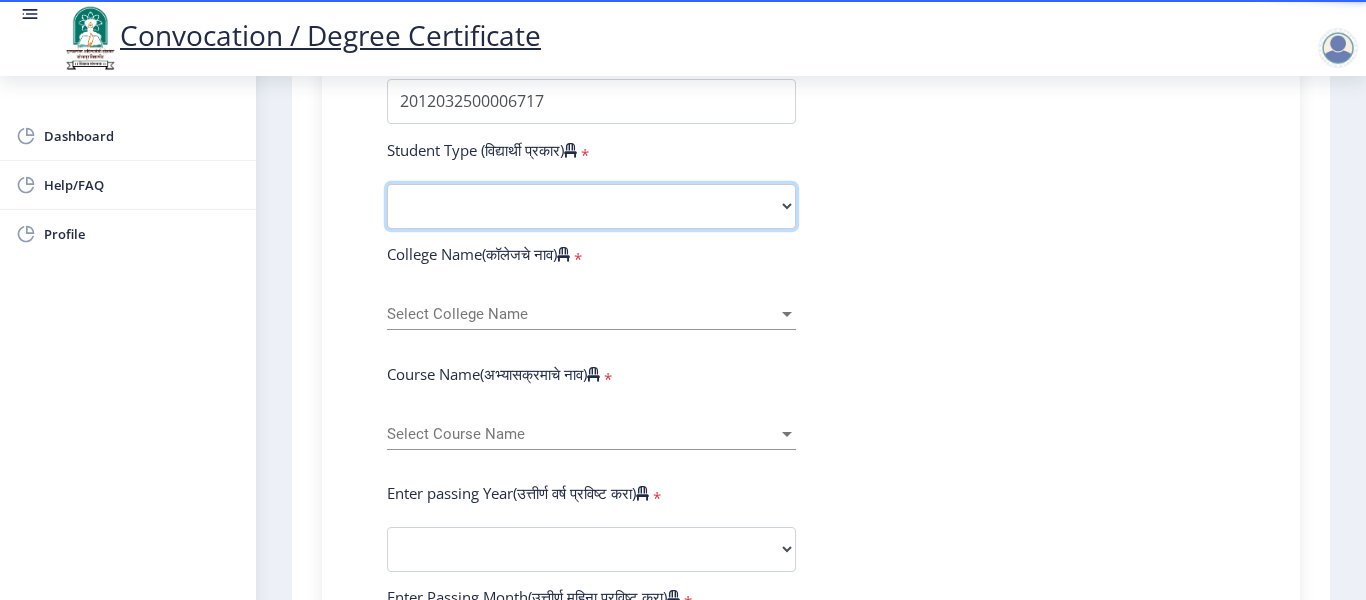 select on "Regular" 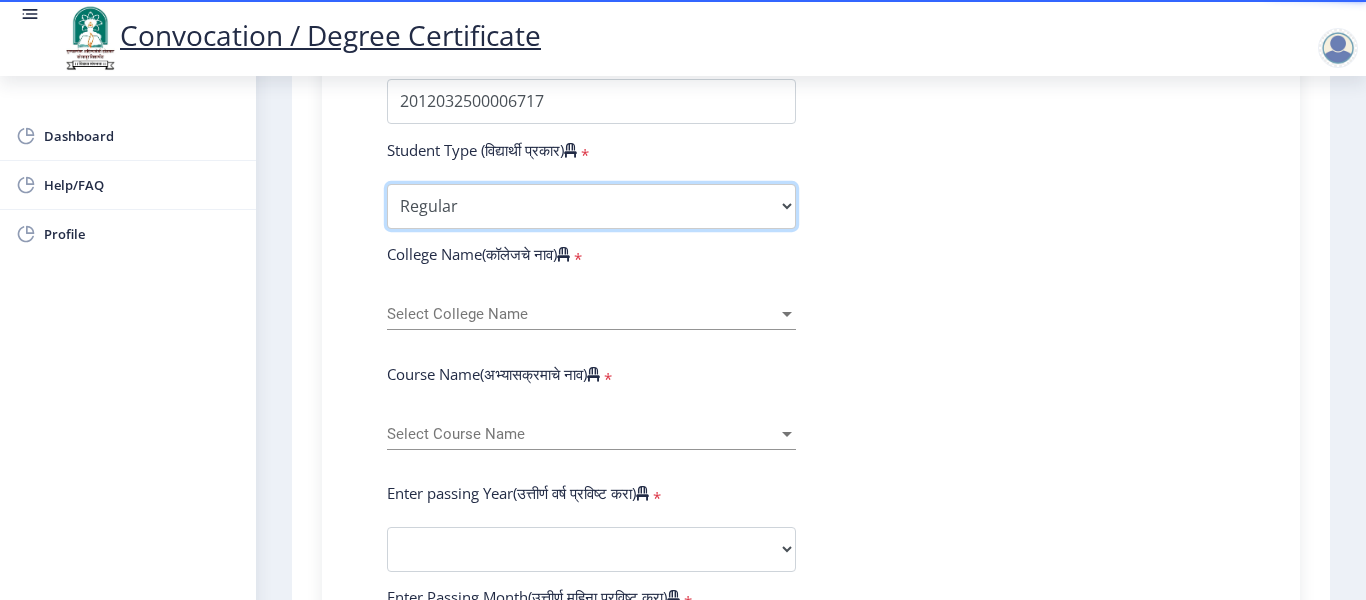 click on "Select Student Type Regular External" at bounding box center (591, 206) 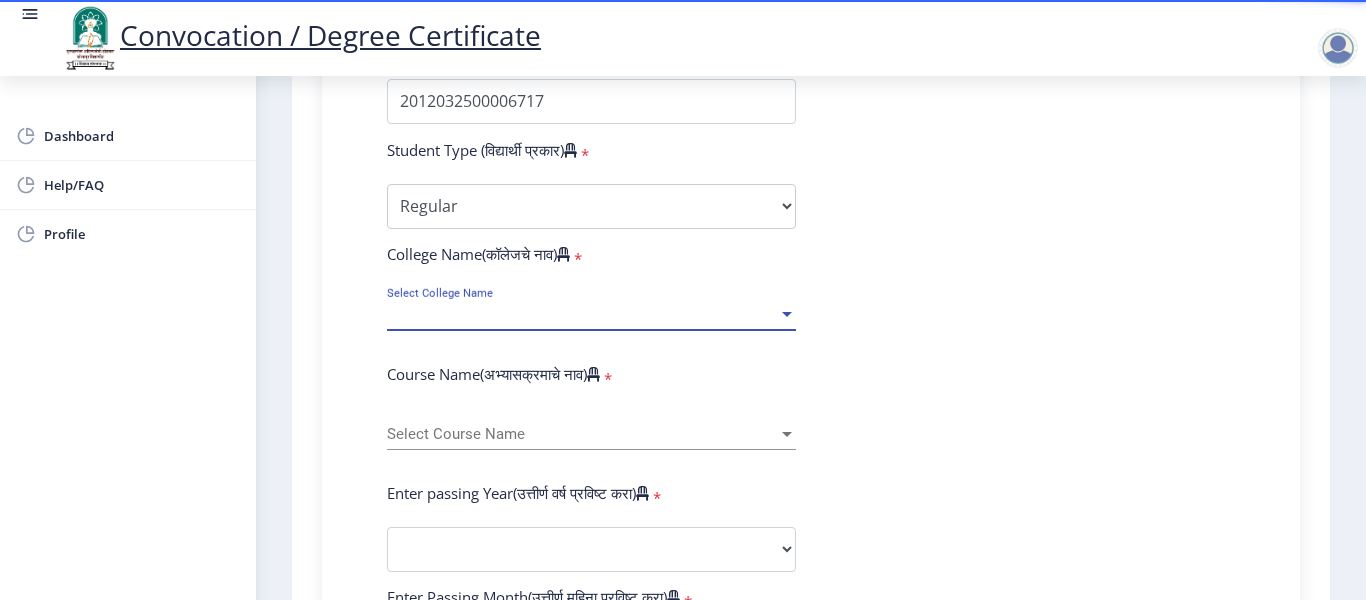 click on "Select College Name" at bounding box center (582, 314) 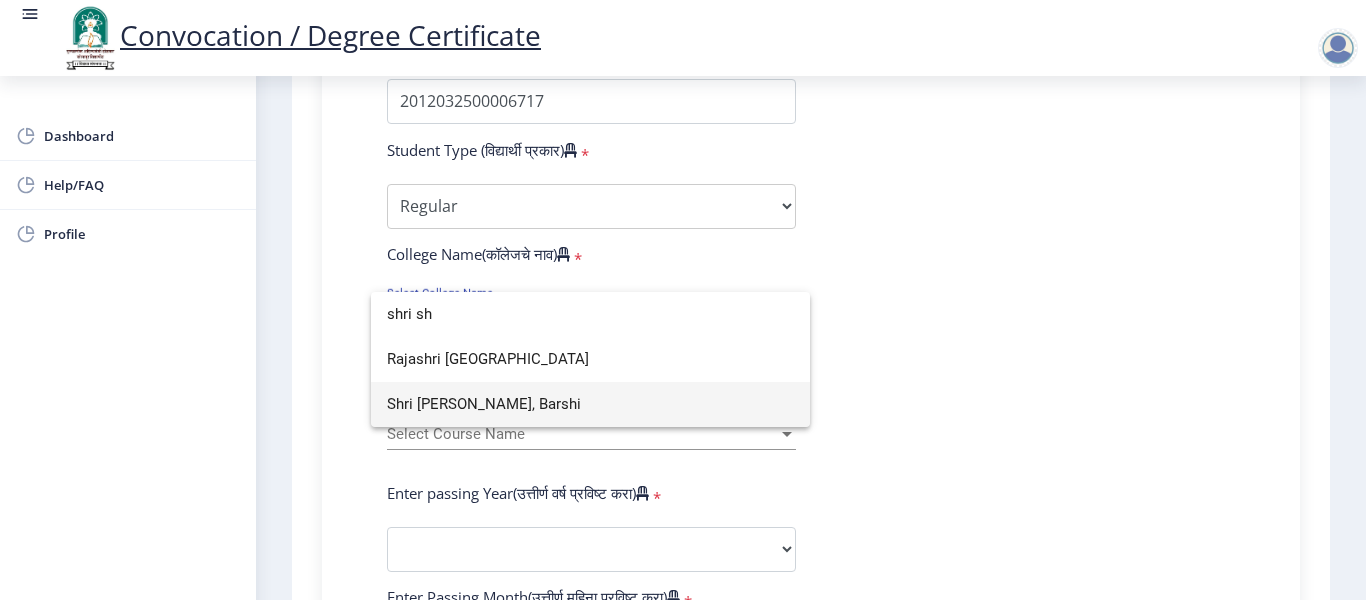 type on "shri sh" 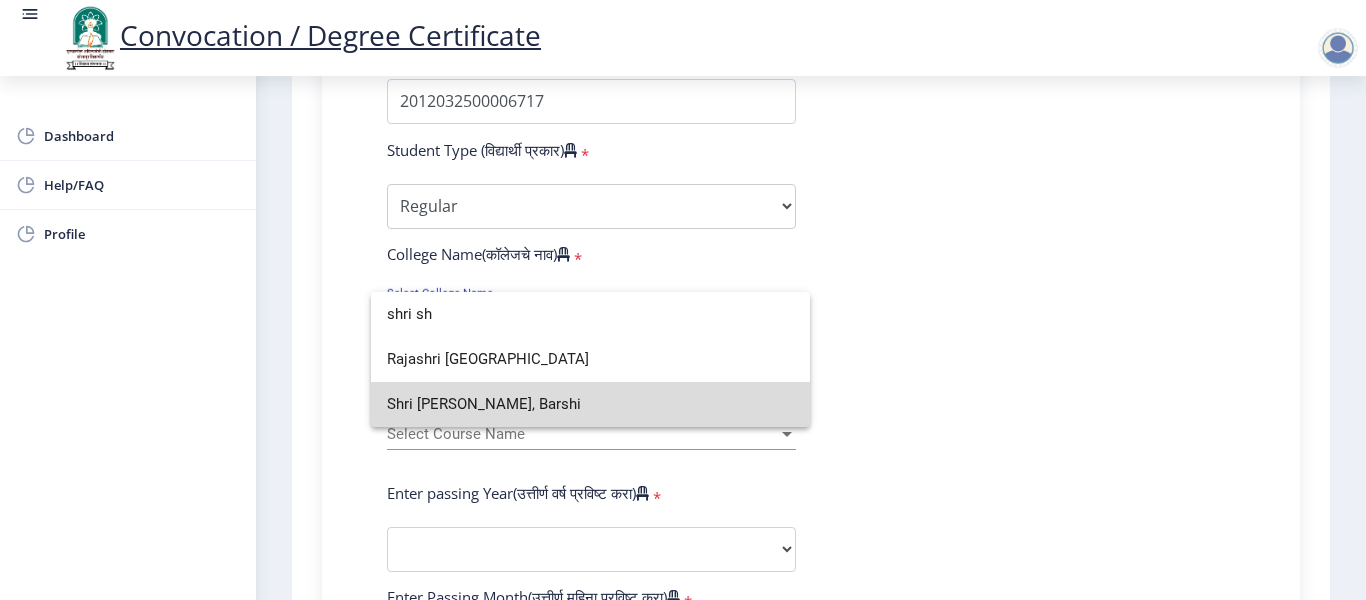 click on "Shri [PERSON_NAME], Barshi" at bounding box center (590, 404) 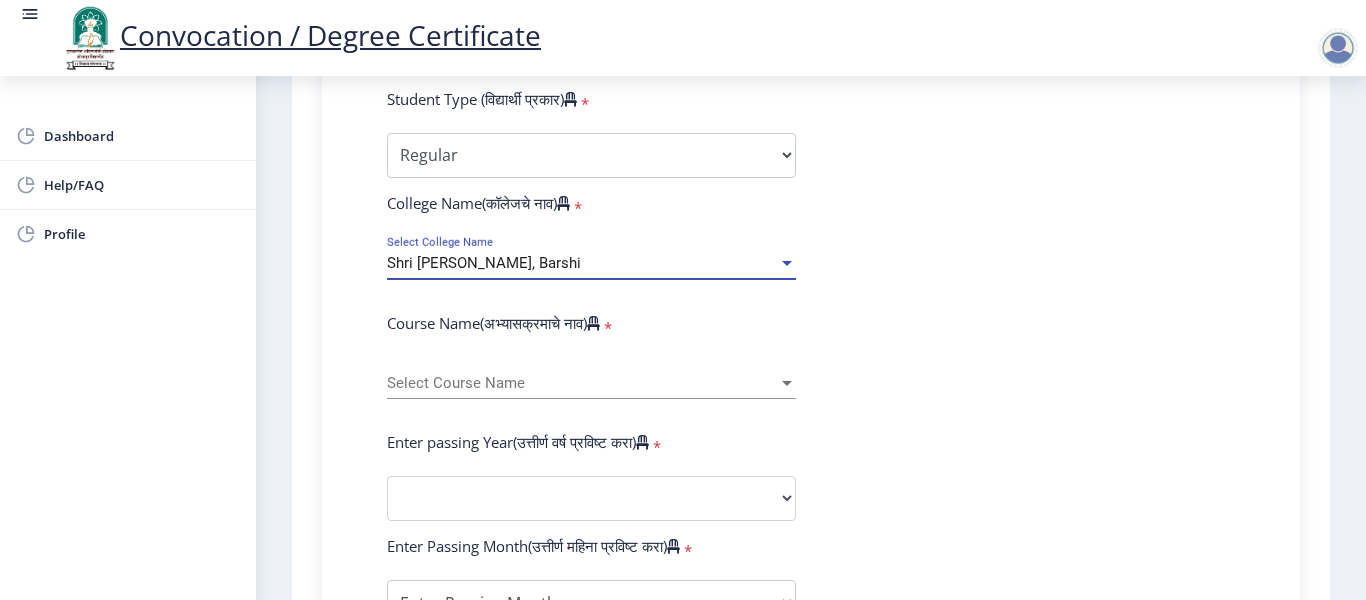 scroll, scrollTop: 700, scrollLeft: 0, axis: vertical 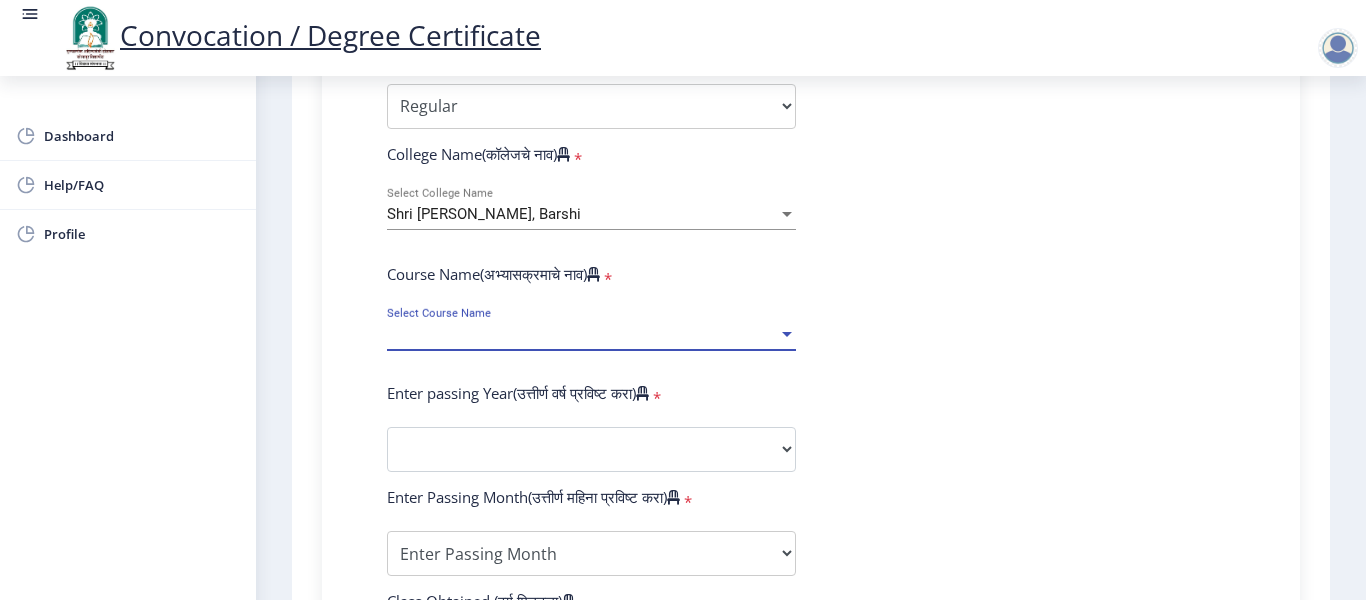 click on "Select Course Name" at bounding box center (582, 334) 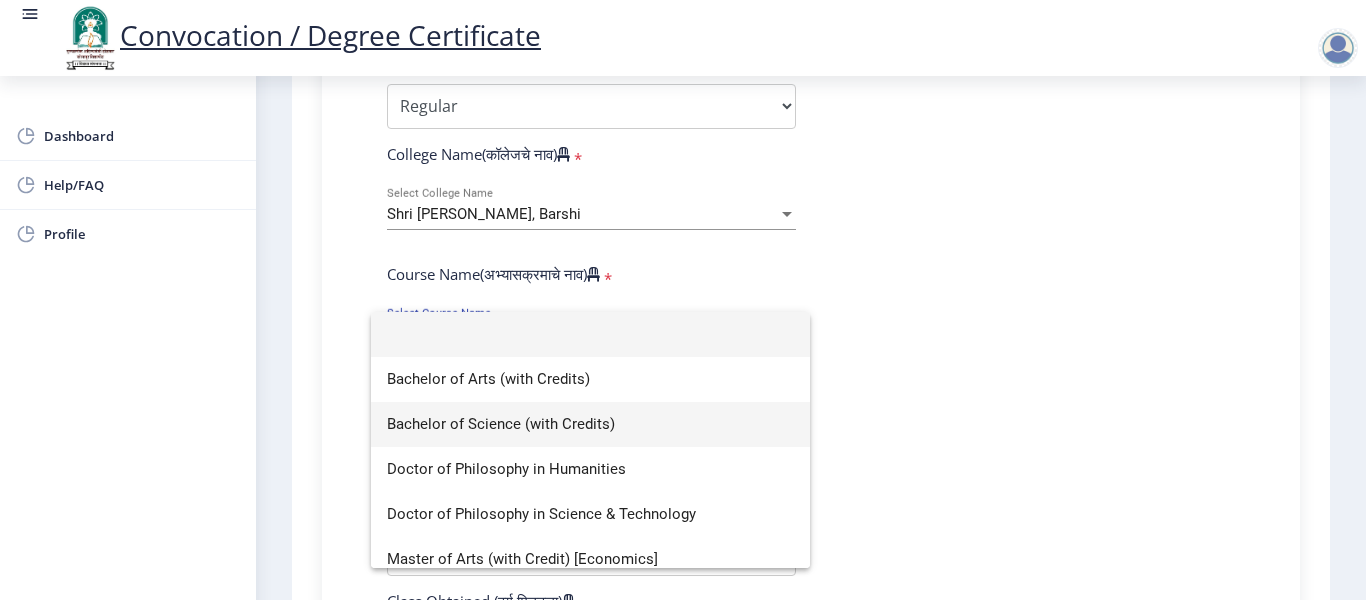 click on "Bachelor of Science (with Credits)" at bounding box center (590, 424) 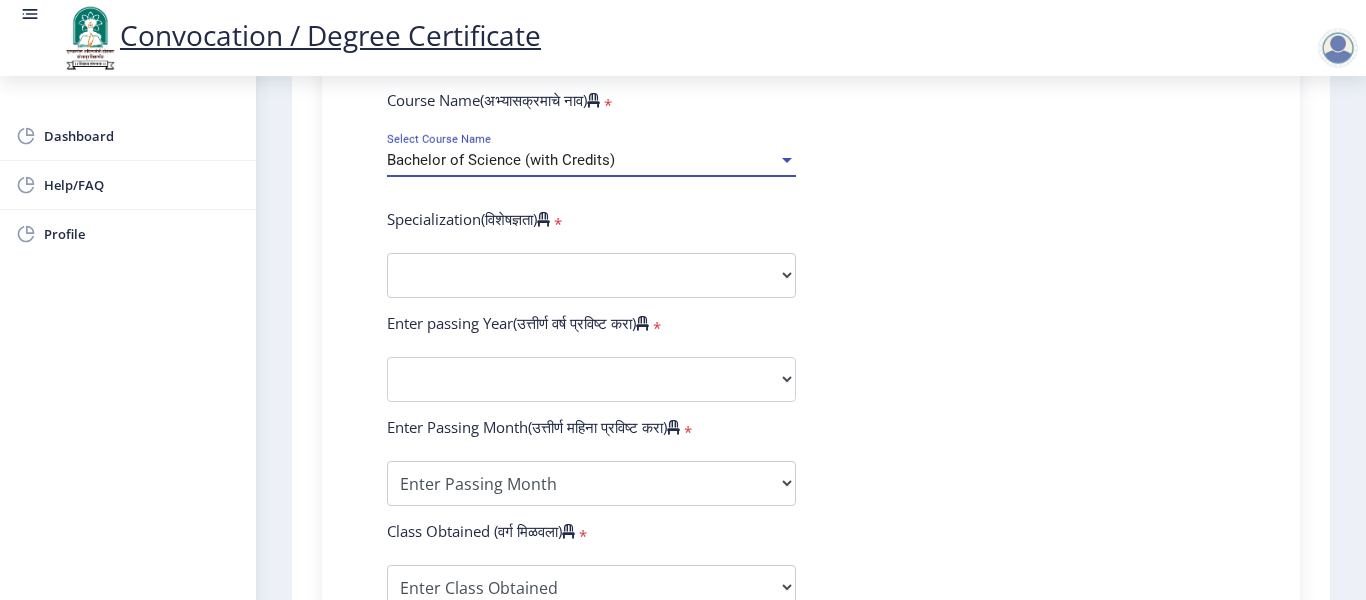 scroll, scrollTop: 900, scrollLeft: 0, axis: vertical 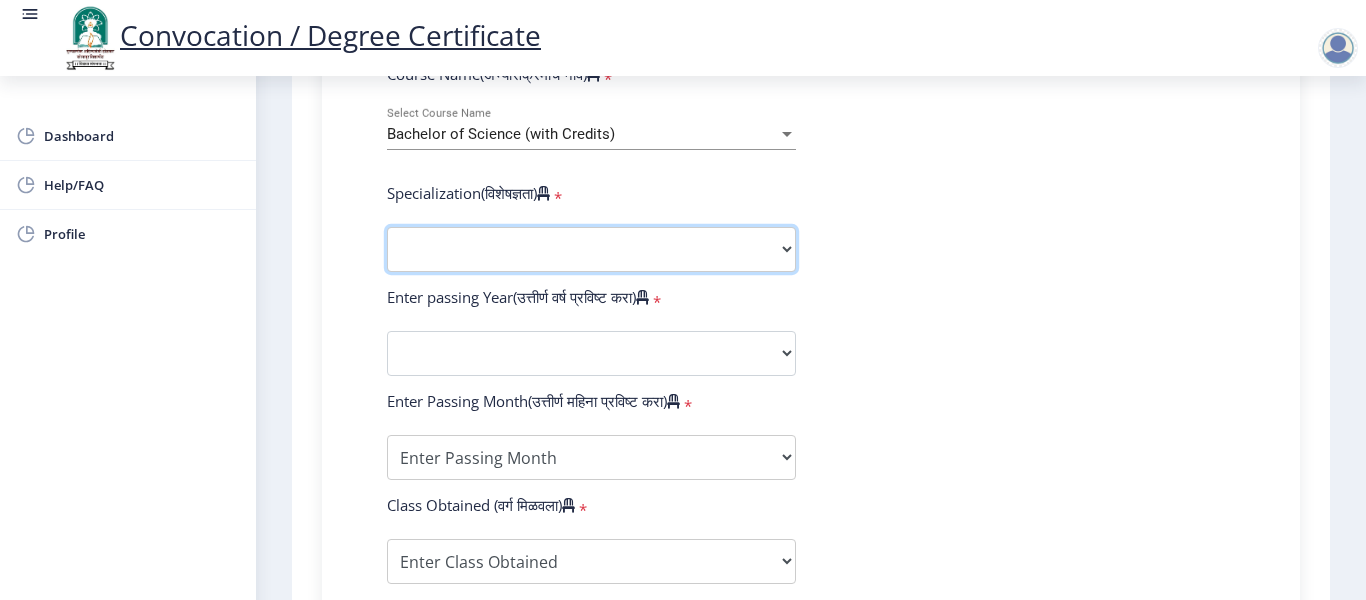 click on "Specialization Botany Chemistry Computer Science Electronics Geology Mathematics Microbiology Physics Statistics Zoology Other" at bounding box center [591, 249] 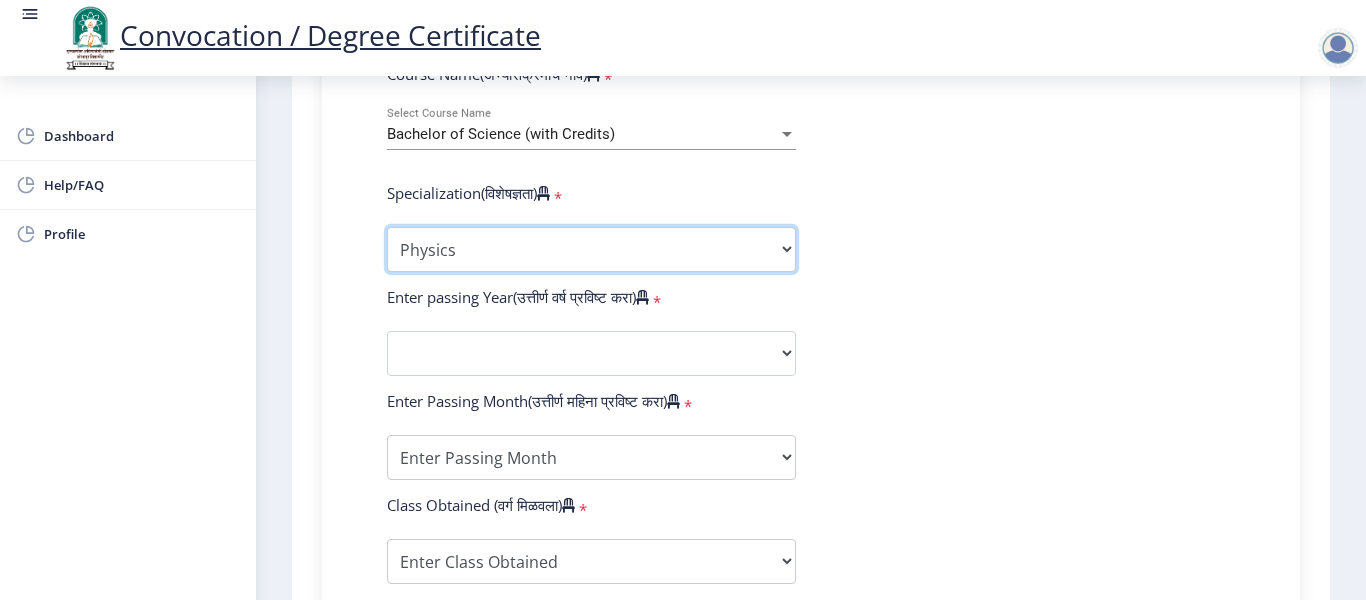 click on "Specialization Botany Chemistry Computer Science Electronics Geology Mathematics Microbiology Physics Statistics Zoology Other" at bounding box center (591, 249) 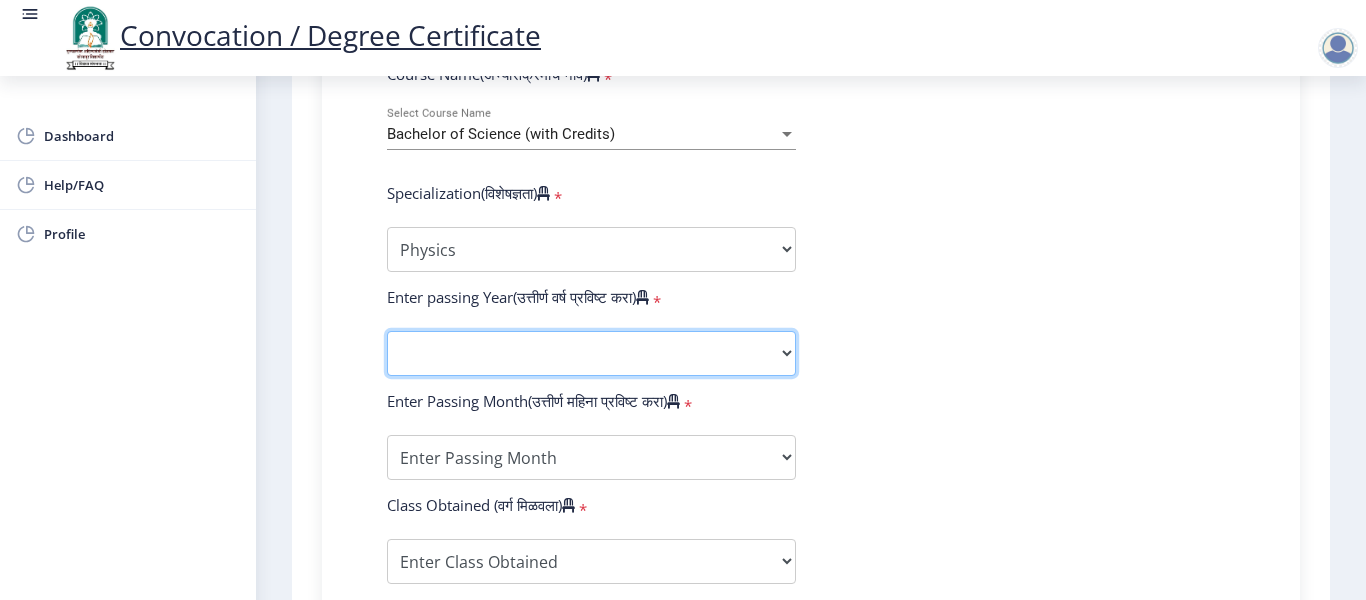 click on "2025   2024   2023   2022   2021   2020   2019   2018   2017   2016   2015   2014   2013   2012   2011   2010   2009   2008   2007   2006   2005   2004   2003   2002   2001   2000   1999   1998   1997   1996   1995   1994   1993   1992   1991   1990   1989   1988   1987   1986   1985   1984   1983   1982   1981   1980   1979   1978   1977   1976" 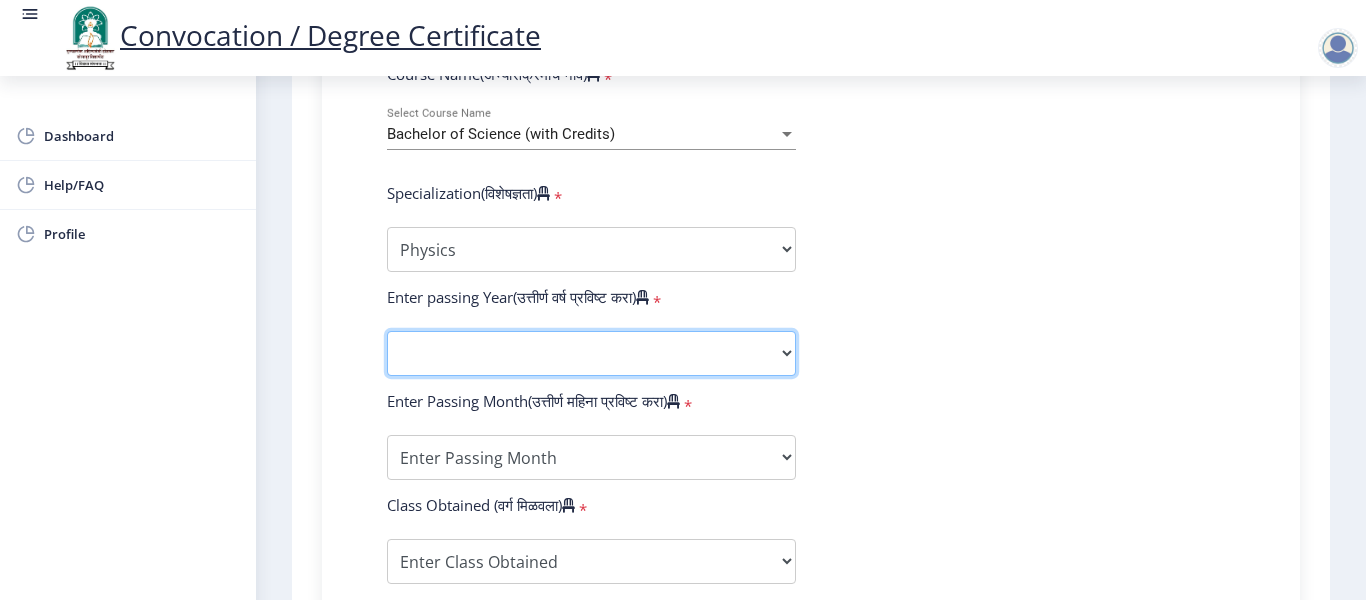 select on "2017" 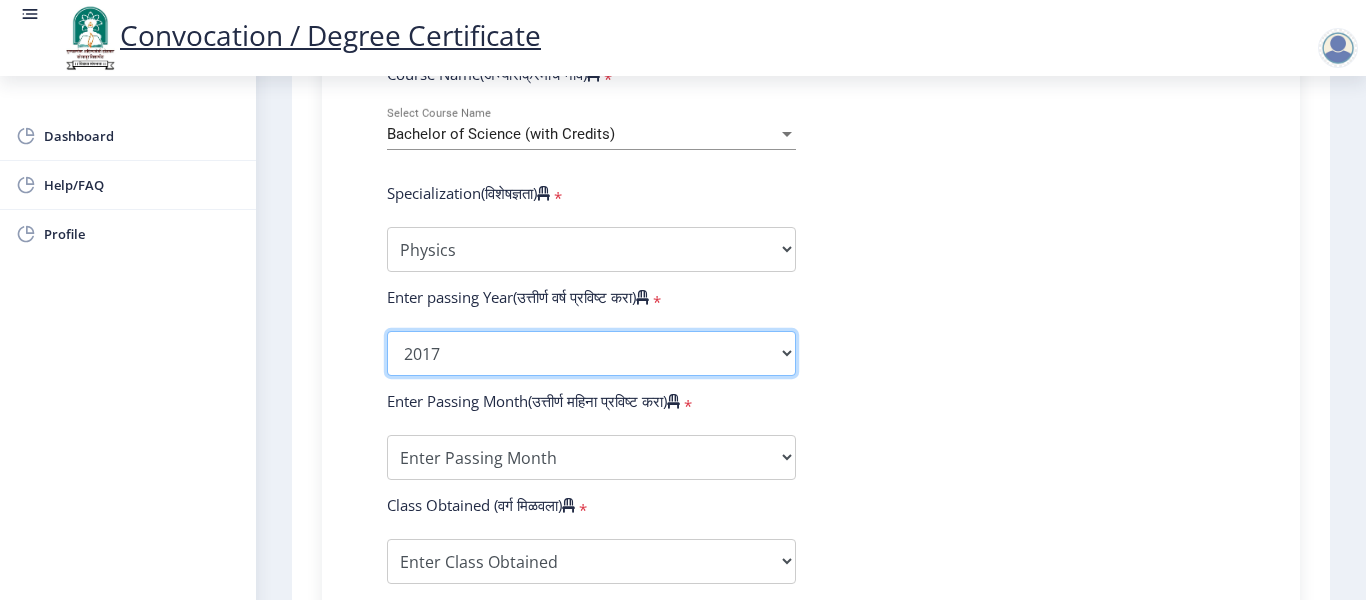click on "2025   2024   2023   2022   2021   2020   2019   2018   2017   2016   2015   2014   2013   2012   2011   2010   2009   2008   2007   2006   2005   2004   2003   2002   2001   2000   1999   1998   1997   1996   1995   1994   1993   1992   1991   1990   1989   1988   1987   1986   1985   1984   1983   1982   1981   1980   1979   1978   1977   1976" 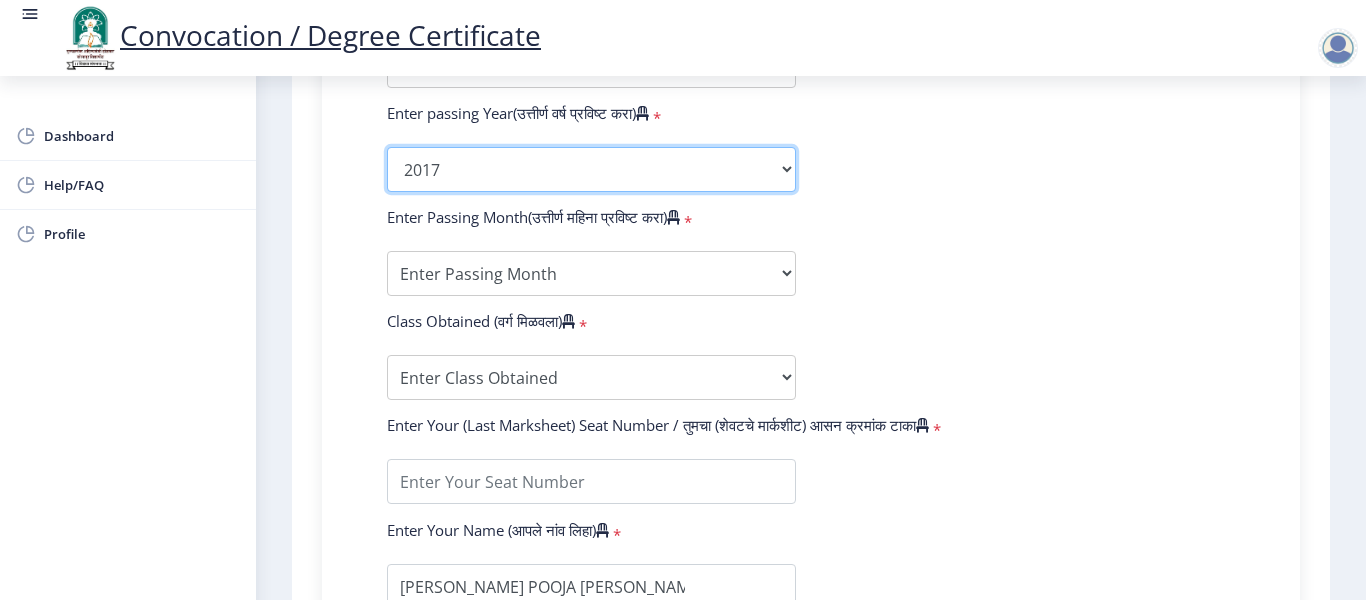 scroll, scrollTop: 1100, scrollLeft: 0, axis: vertical 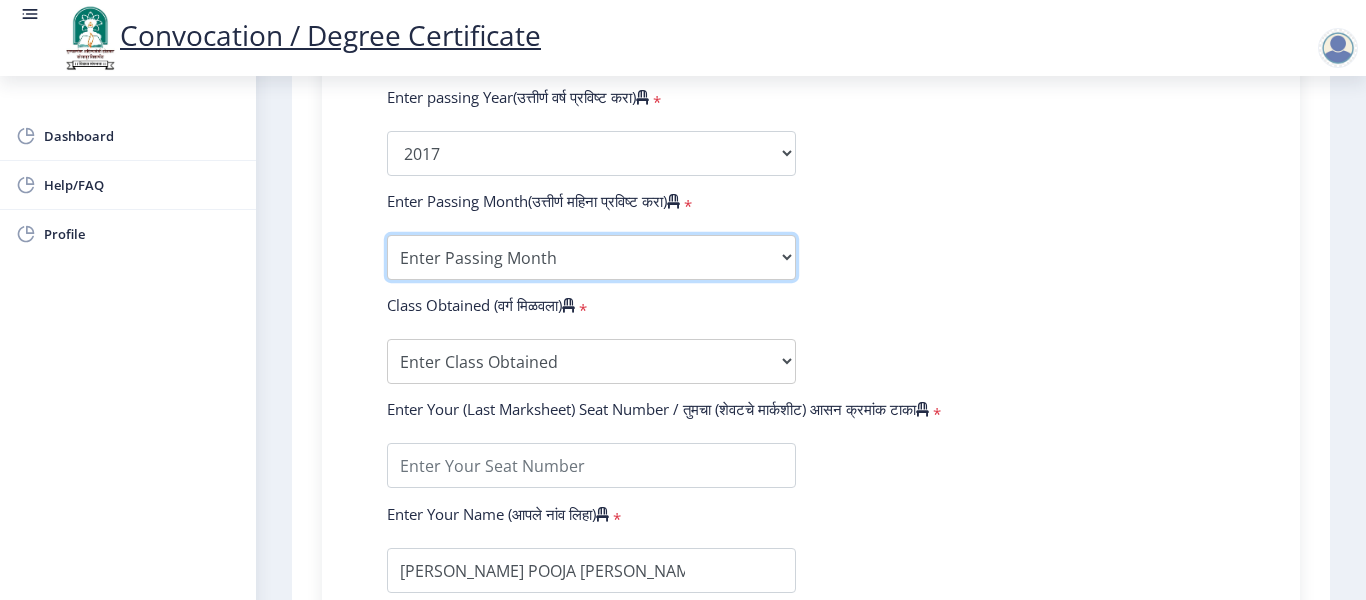 click on "Enter Passing Month March April May October November December" at bounding box center (591, 257) 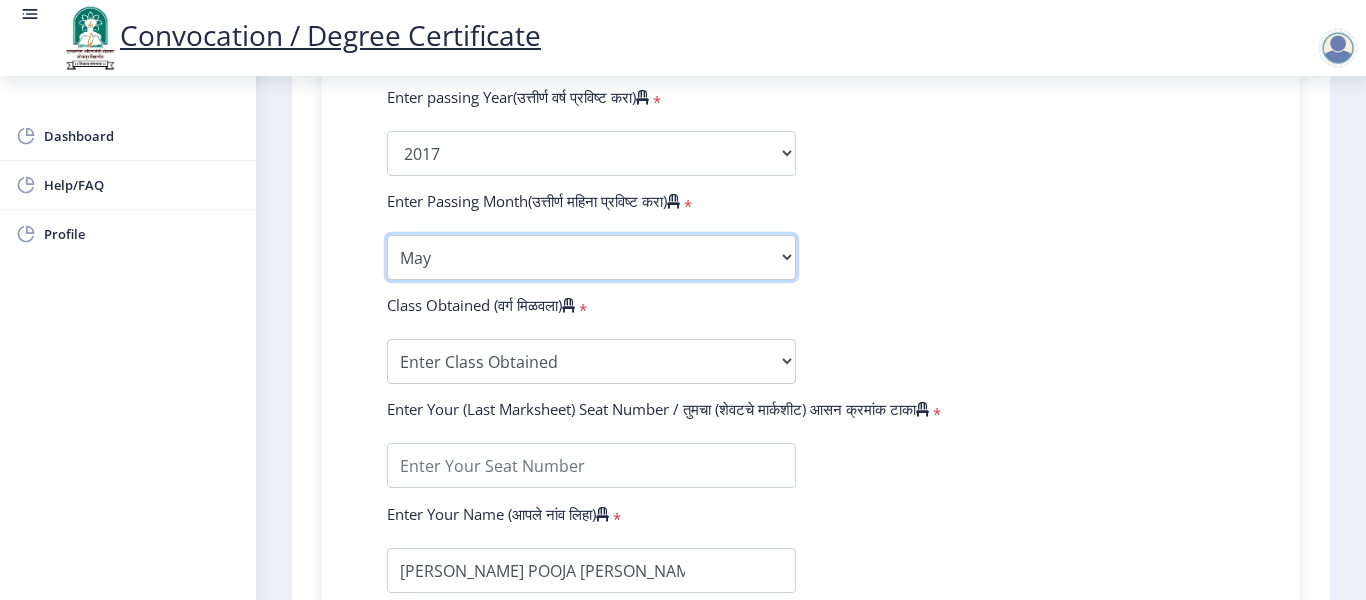click on "Enter Passing Month March April May October November December" at bounding box center [591, 257] 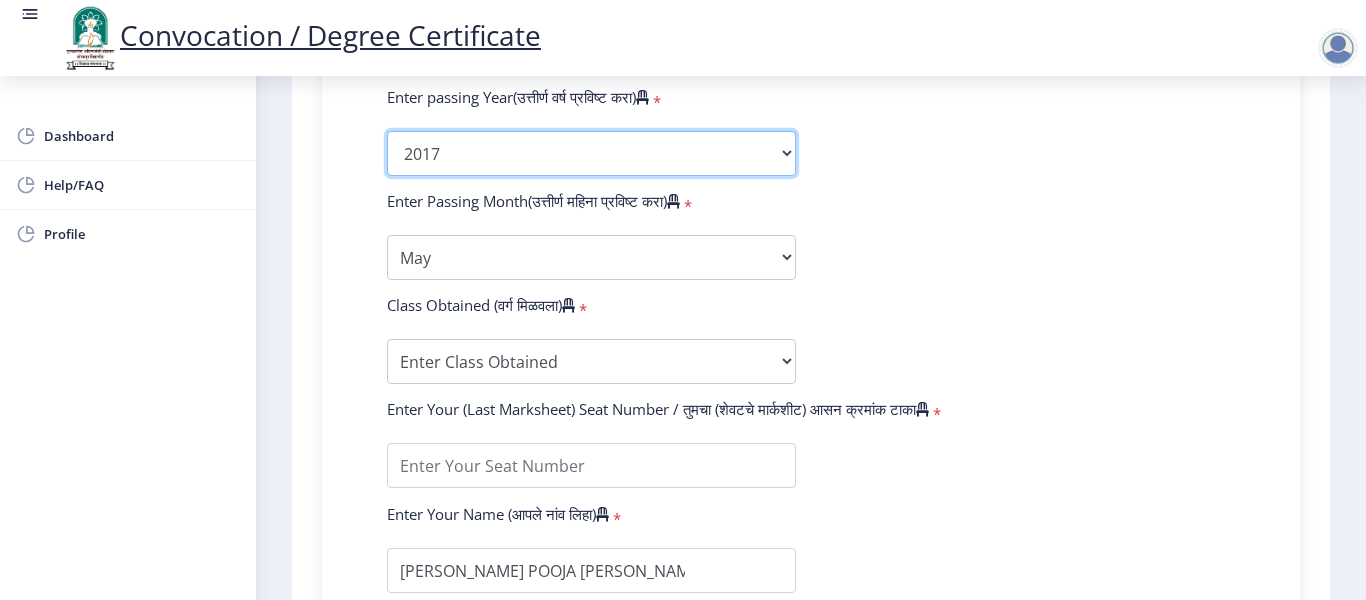 click on "2025   2024   2023   2022   2021   2020   2019   2018   2017   2016   2015   2014   2013   2012   2011   2010   2009   2008   2007   2006   2005   2004   2003   2002   2001   2000   1999   1998   1997   1996   1995   1994   1993   1992   1991   1990   1989   1988   1987   1986   1985   1984   1983   1982   1981   1980   1979   1978   1977   1976" 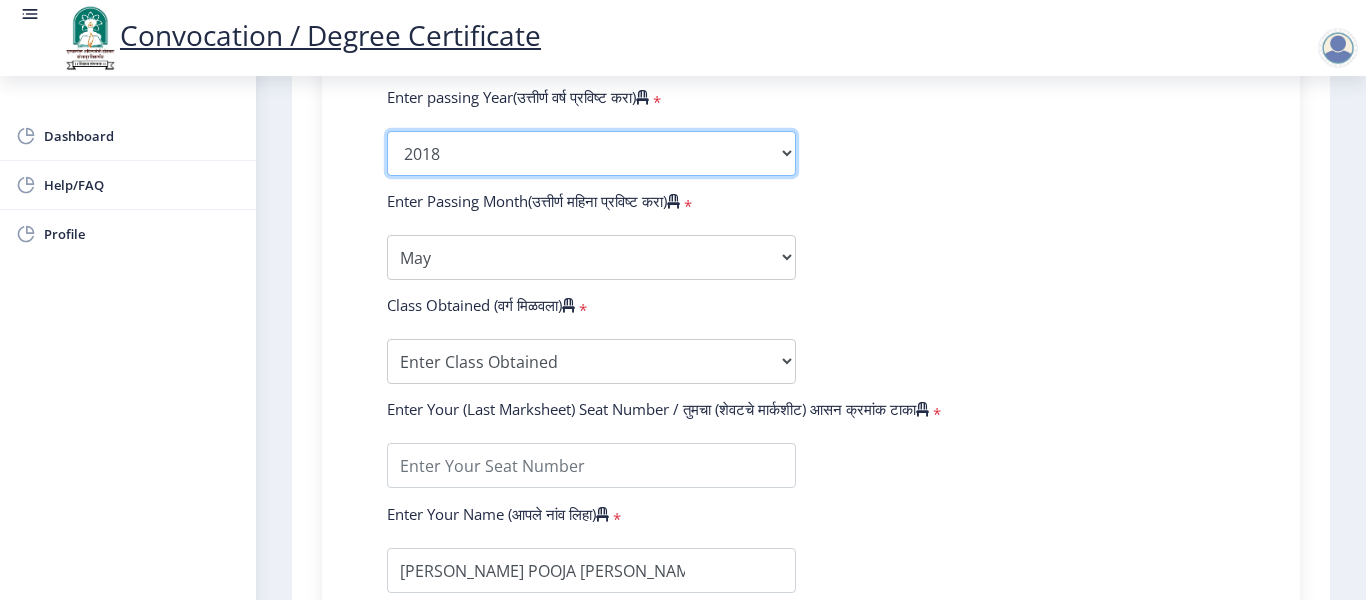 click on "2025   2024   2023   2022   2021   2020   2019   2018   2017   2016   2015   2014   2013   2012   2011   2010   2009   2008   2007   2006   2005   2004   2003   2002   2001   2000   1999   1998   1997   1996   1995   1994   1993   1992   1991   1990   1989   1988   1987   1986   1985   1984   1983   1982   1981   1980   1979   1978   1977   1976" 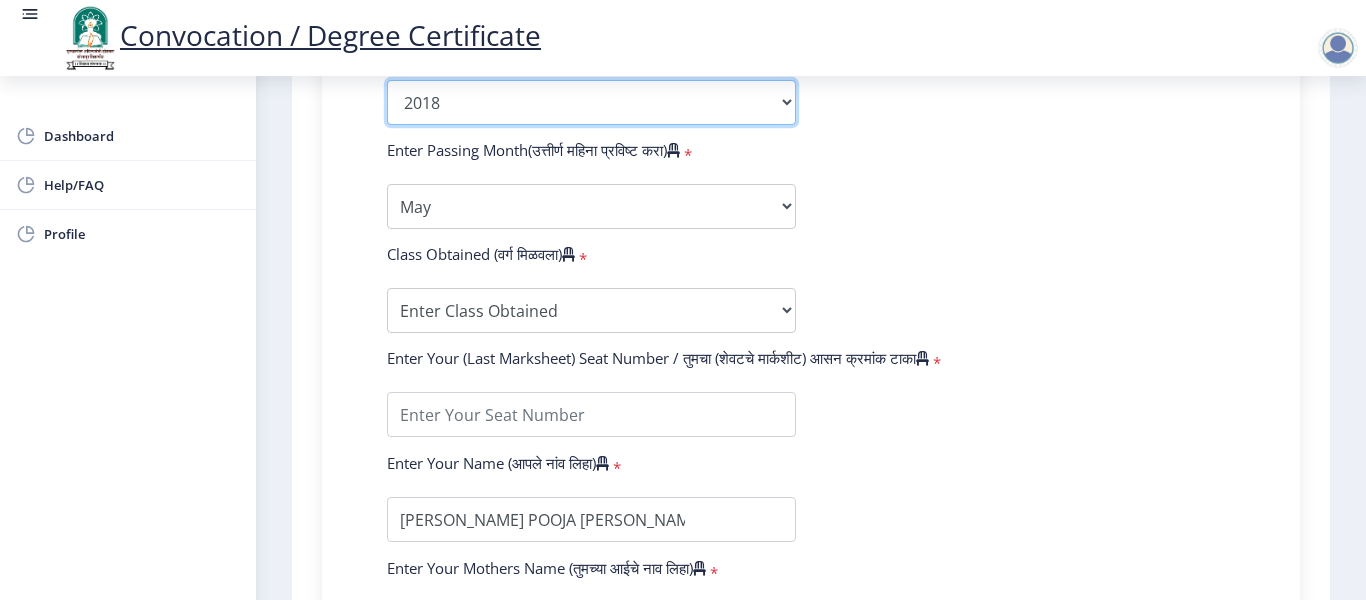 scroll, scrollTop: 1200, scrollLeft: 0, axis: vertical 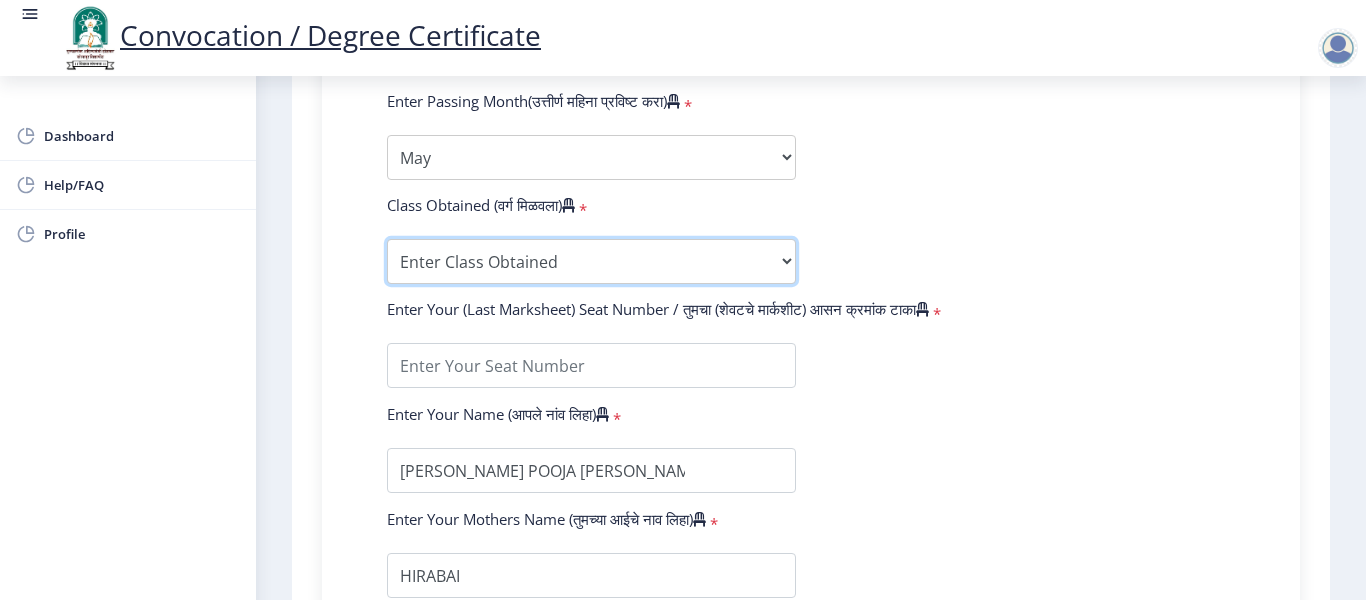 click on "Enter Class Obtained FIRST CLASS WITH DISTINCTION FIRST CLASS HIGHER SECOND CLASS SECOND CLASS PASS CLASS Grade O Grade A+ Grade A Grade B+ Grade B Grade C+ Grade C Grade D Grade E" at bounding box center (591, 261) 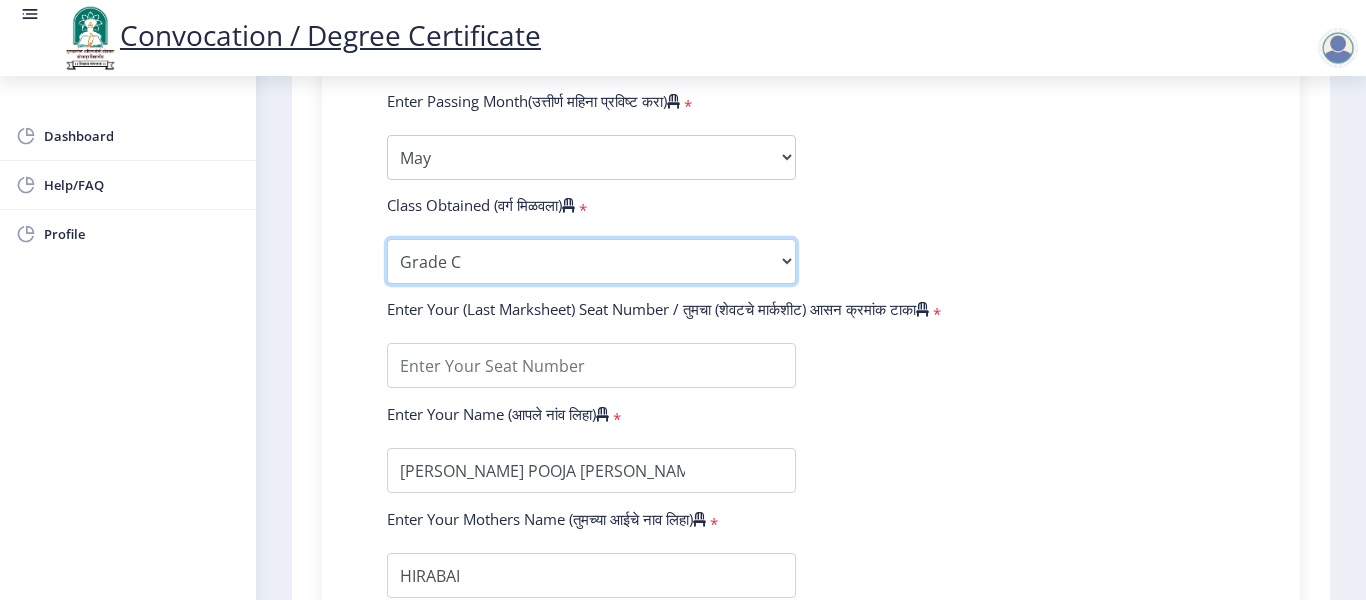 click on "Enter Class Obtained FIRST CLASS WITH DISTINCTION FIRST CLASS HIGHER SECOND CLASS SECOND CLASS PASS CLASS Grade O Grade A+ Grade A Grade B+ Grade B Grade C+ Grade C Grade D Grade E" at bounding box center [591, 261] 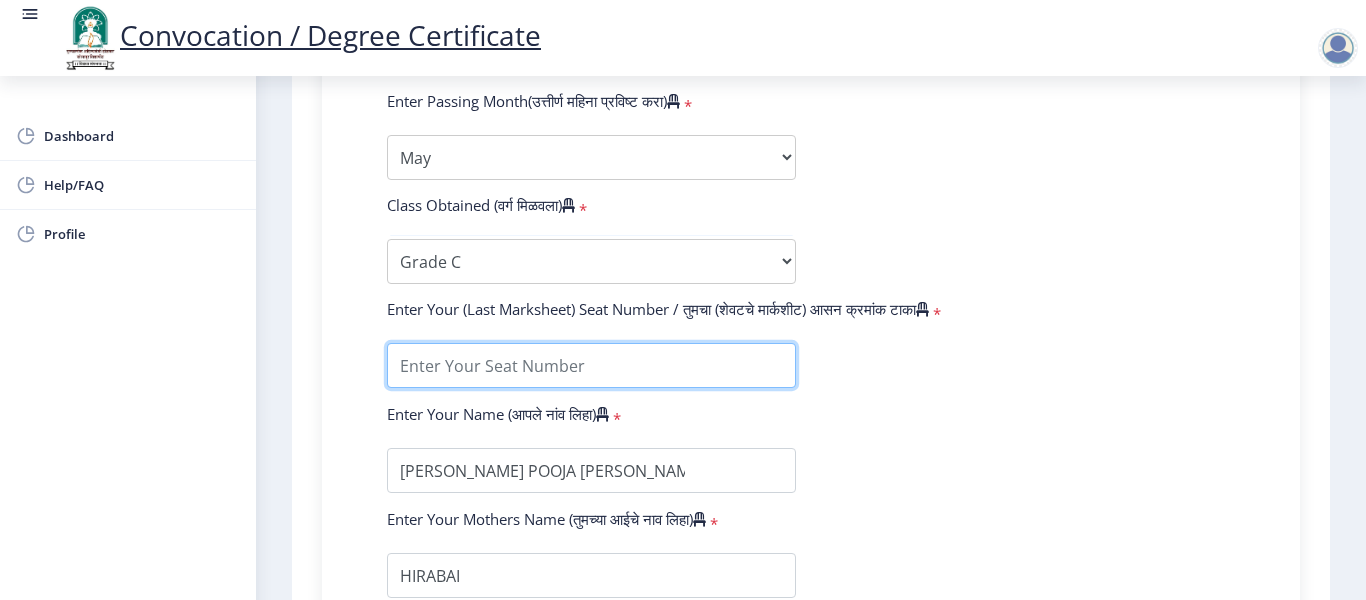 click at bounding box center (591, 365) 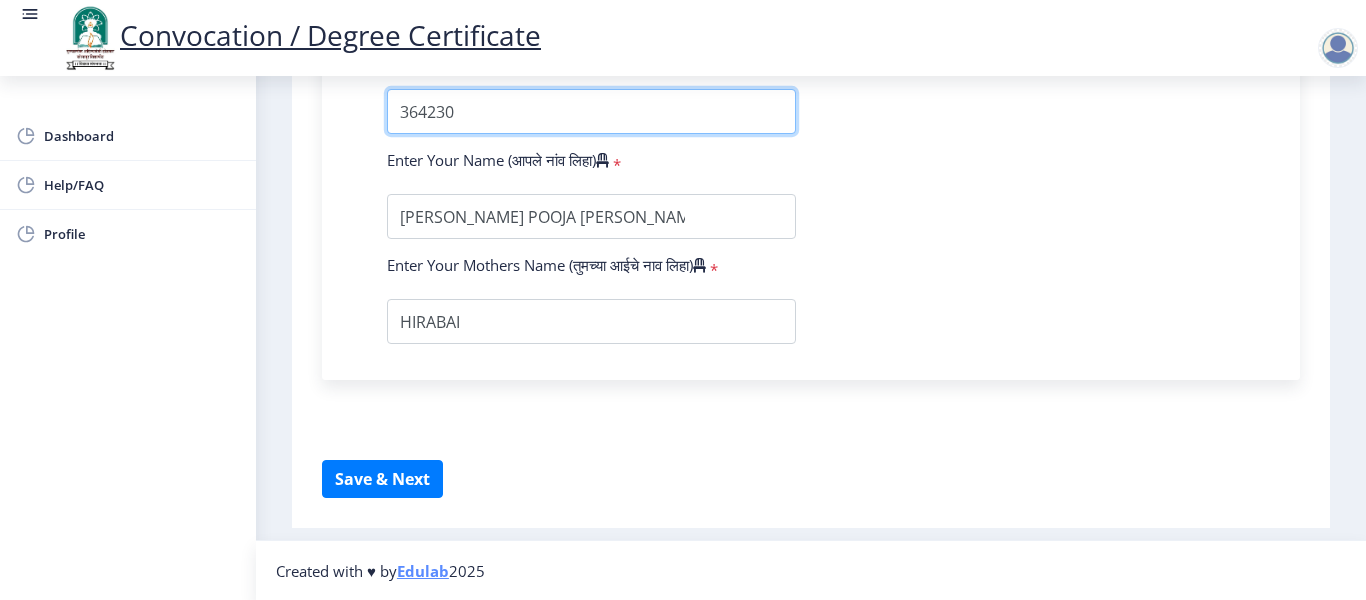 scroll, scrollTop: 1455, scrollLeft: 0, axis: vertical 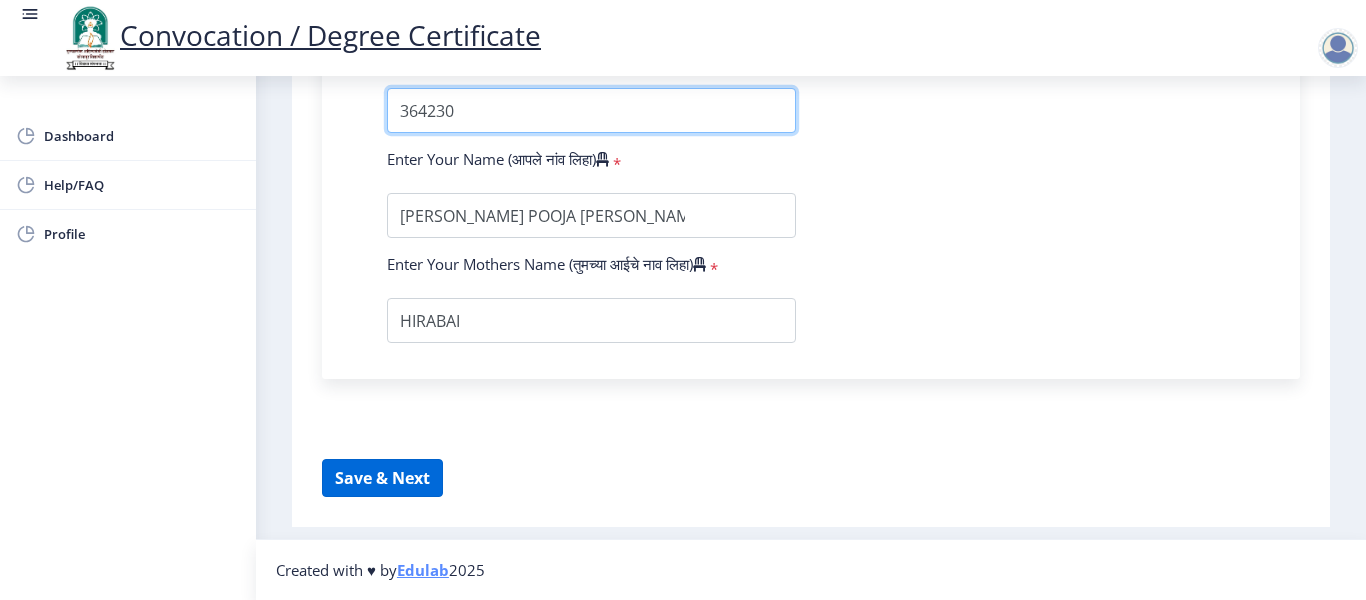 type on "364230" 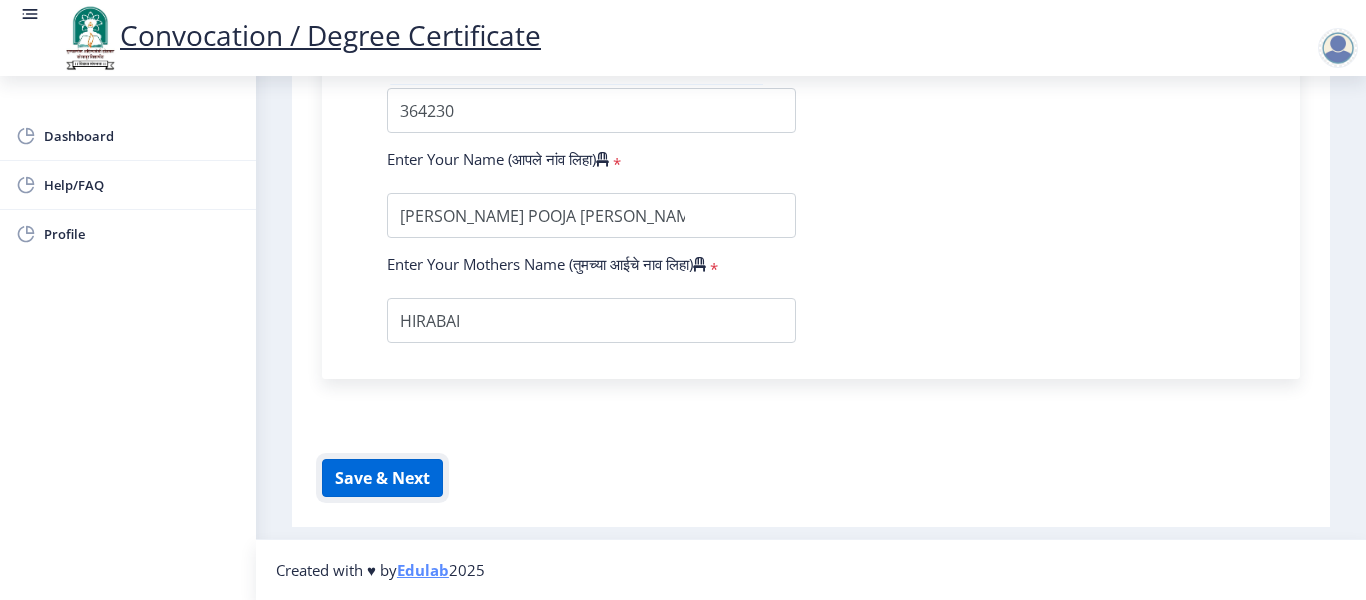 click on "Save & Next" 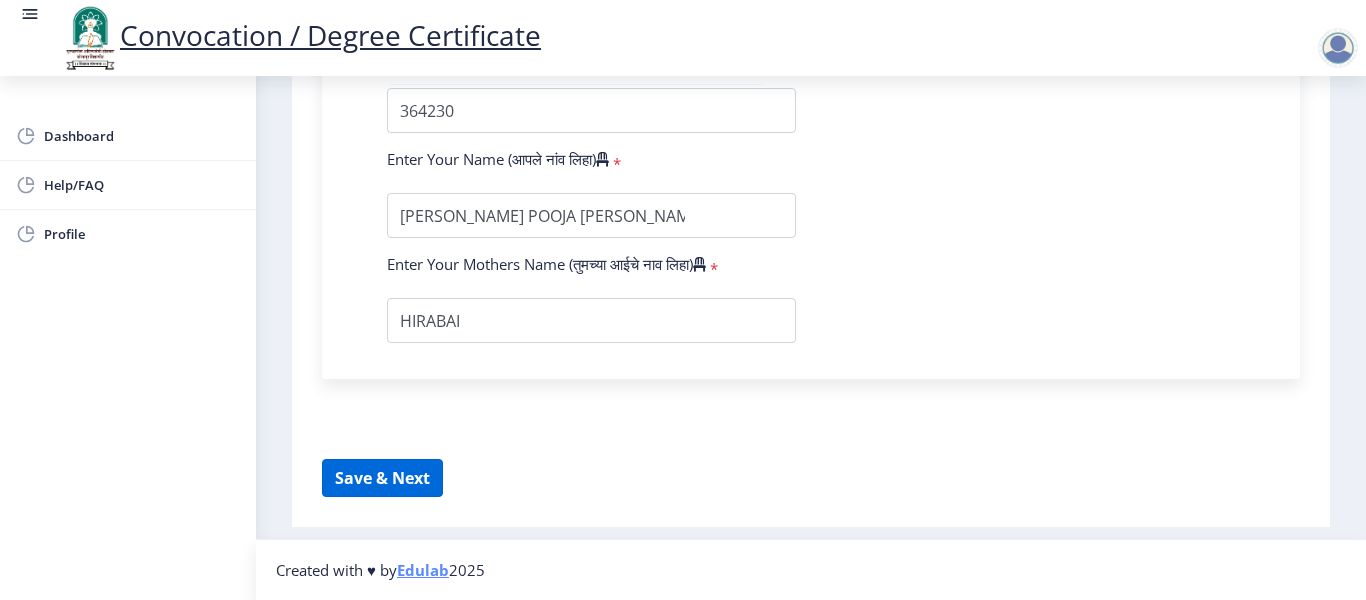 select 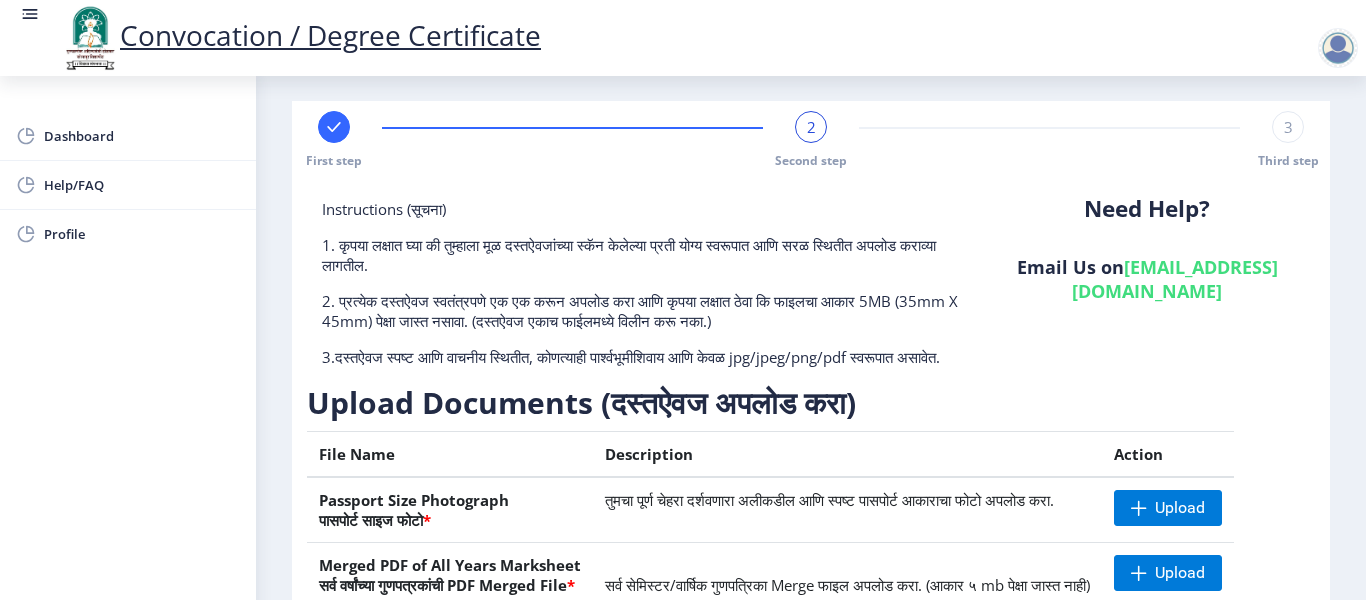 scroll, scrollTop: 10, scrollLeft: 0, axis: vertical 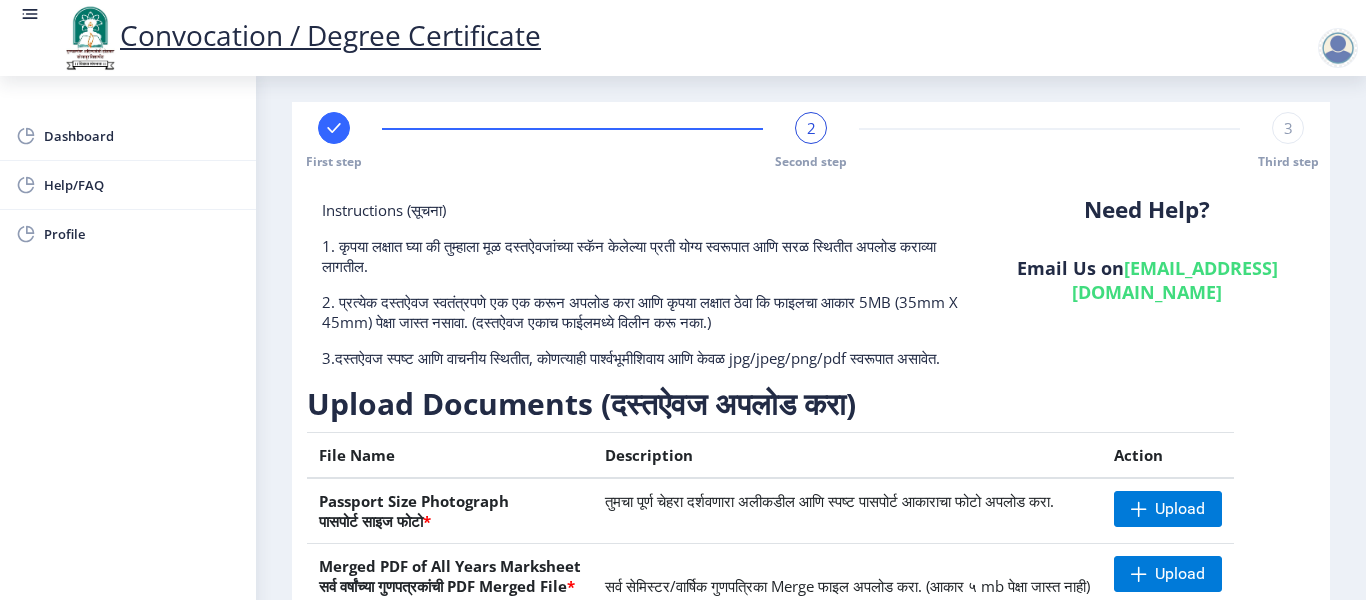 click 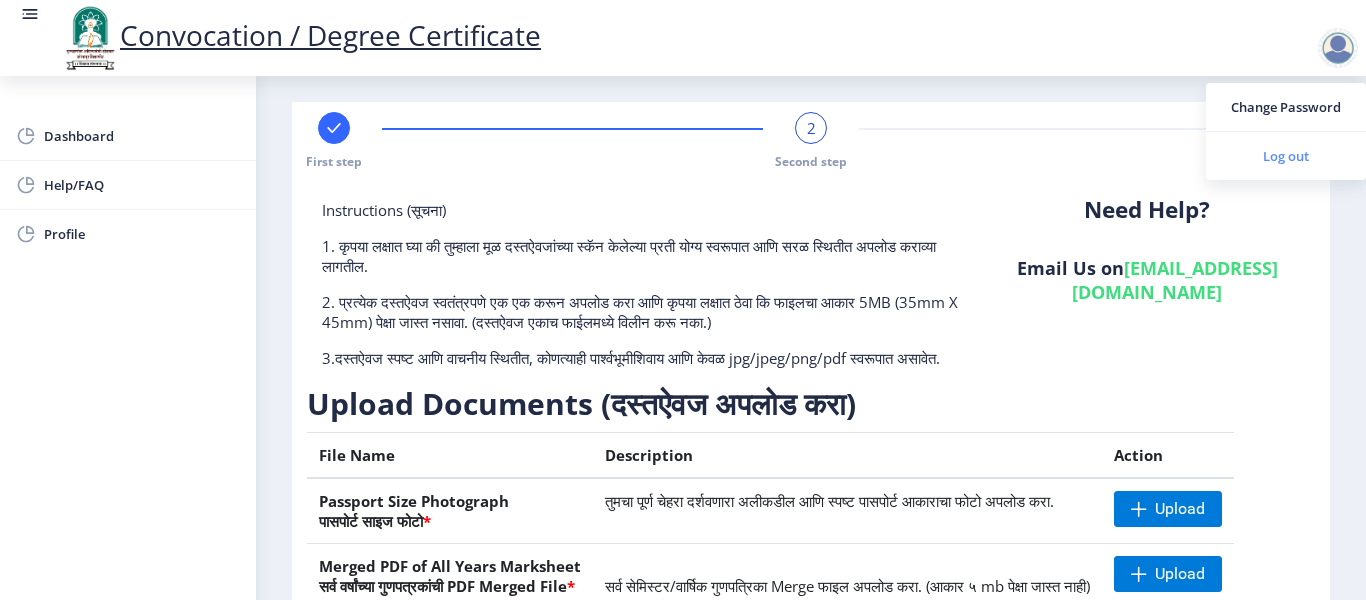 click on "Log out" at bounding box center [1286, 156] 